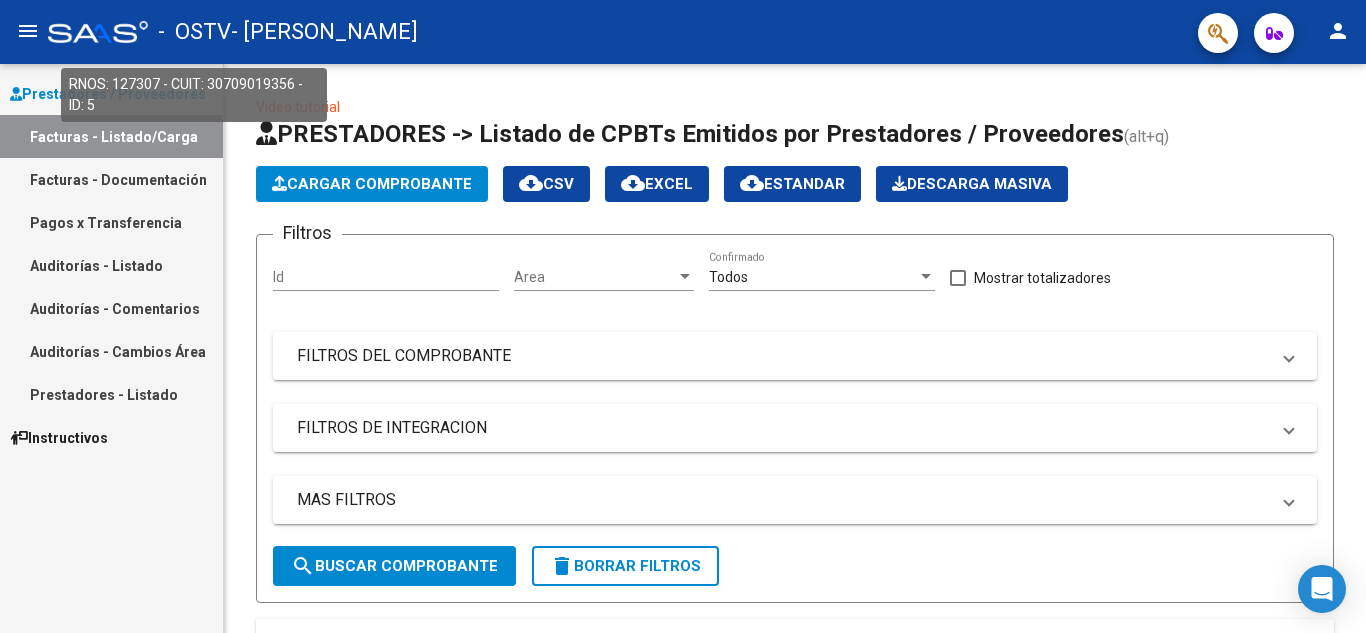 scroll, scrollTop: 0, scrollLeft: 0, axis: both 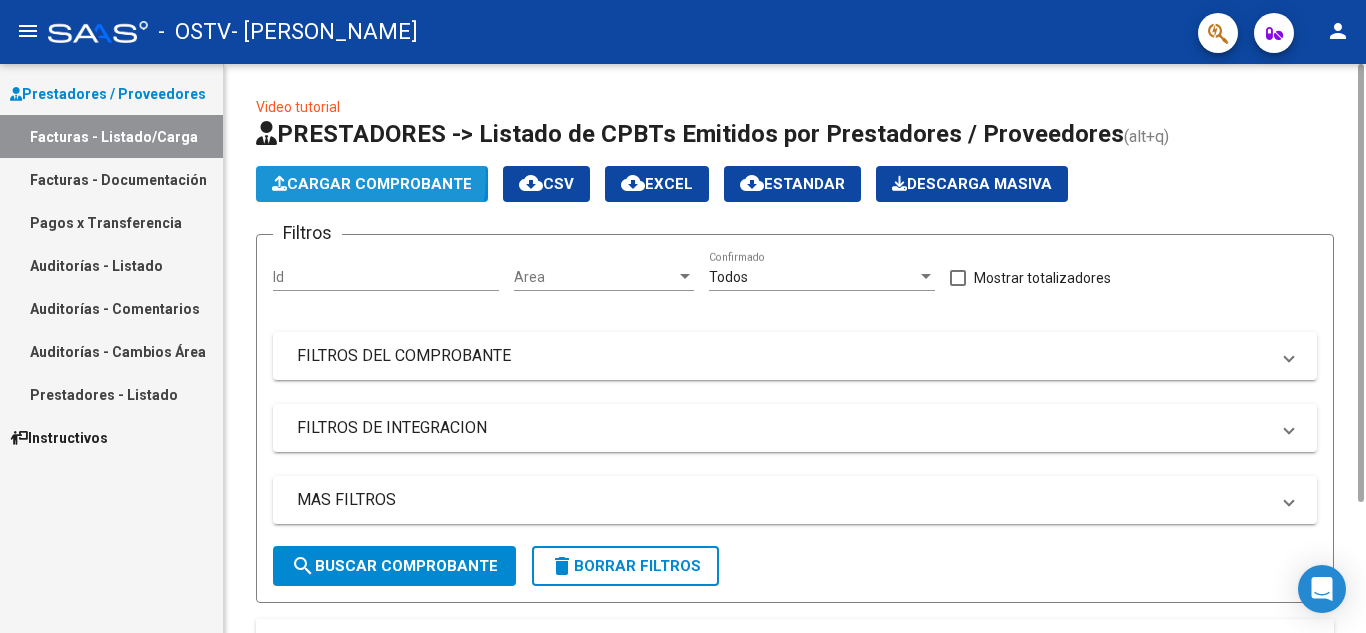 click on "Cargar Comprobante" 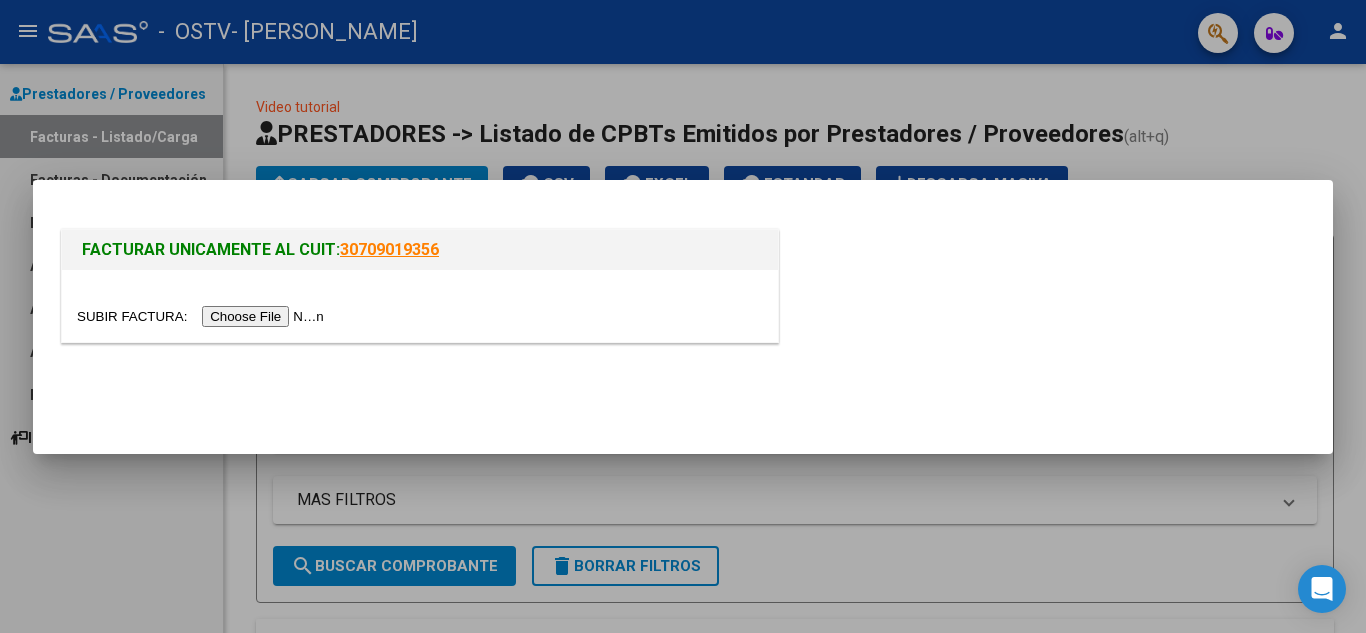 click at bounding box center (203, 316) 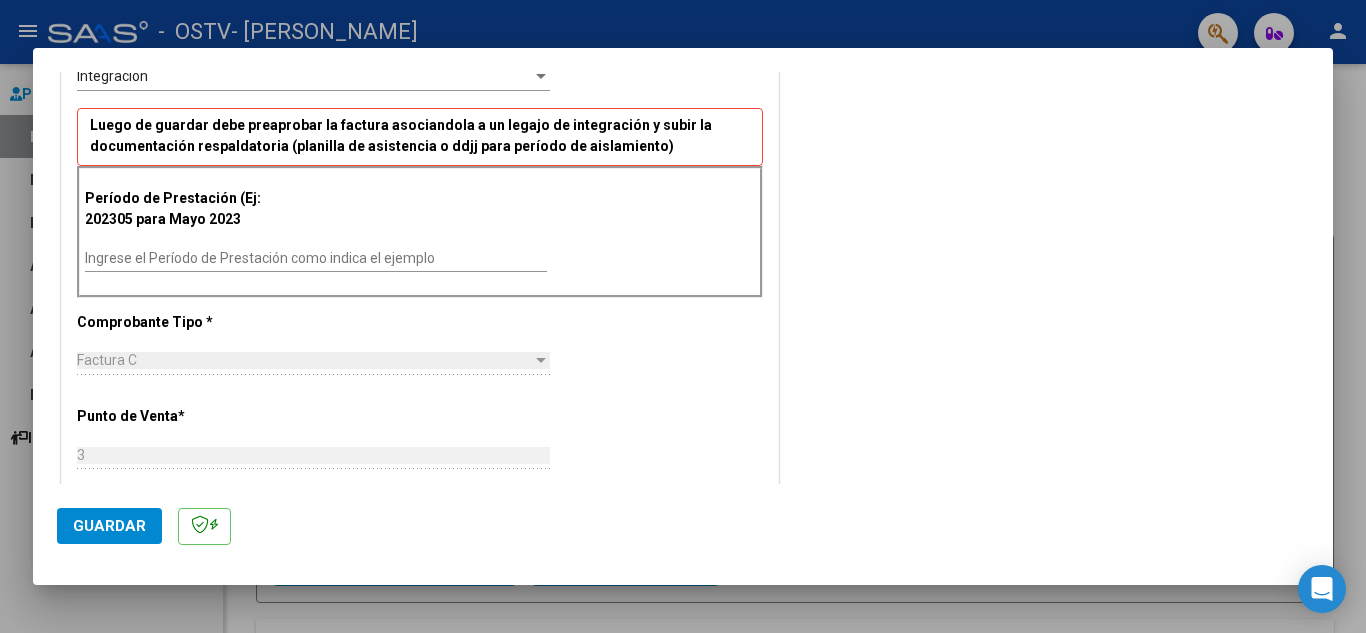 scroll, scrollTop: 465, scrollLeft: 0, axis: vertical 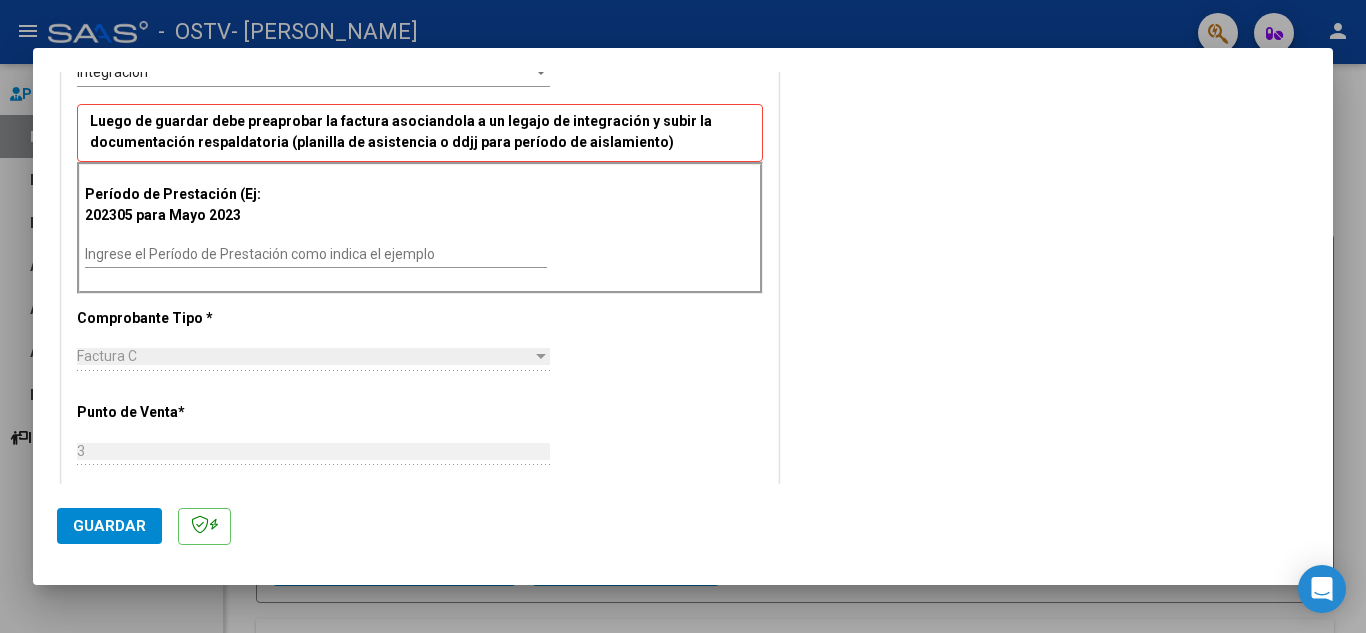 click on "Ingrese el Período de Prestación como indica el ejemplo" at bounding box center [316, 254] 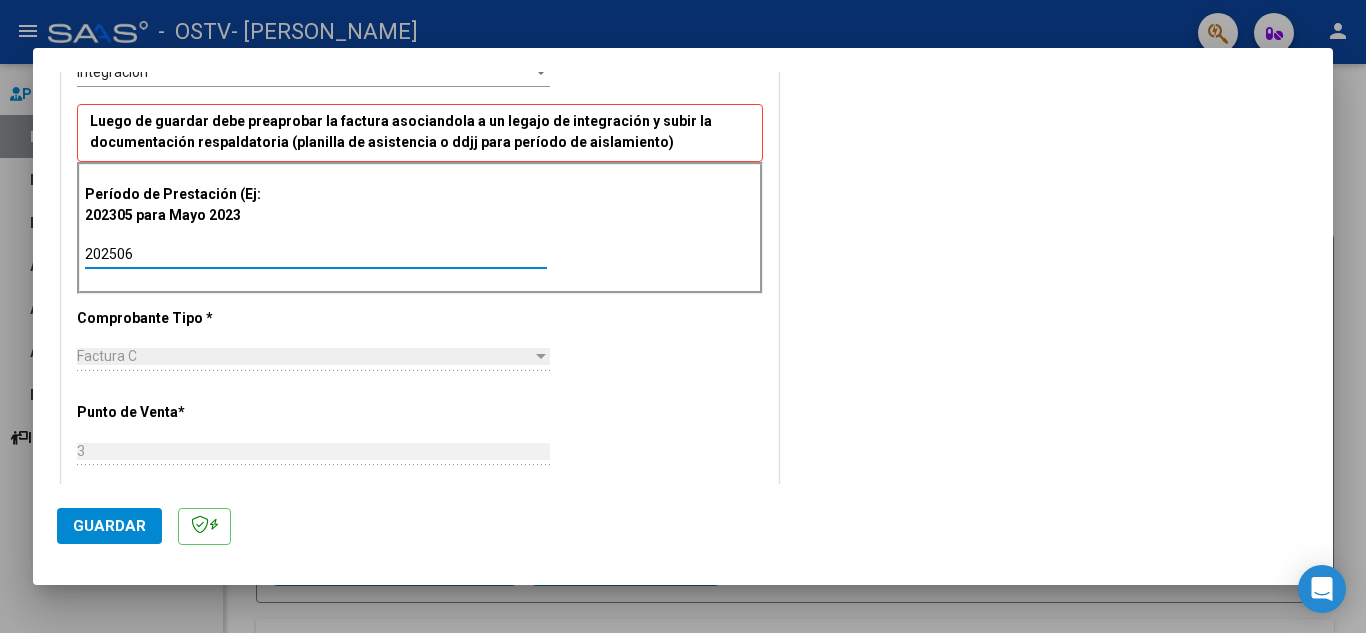 type on "202506" 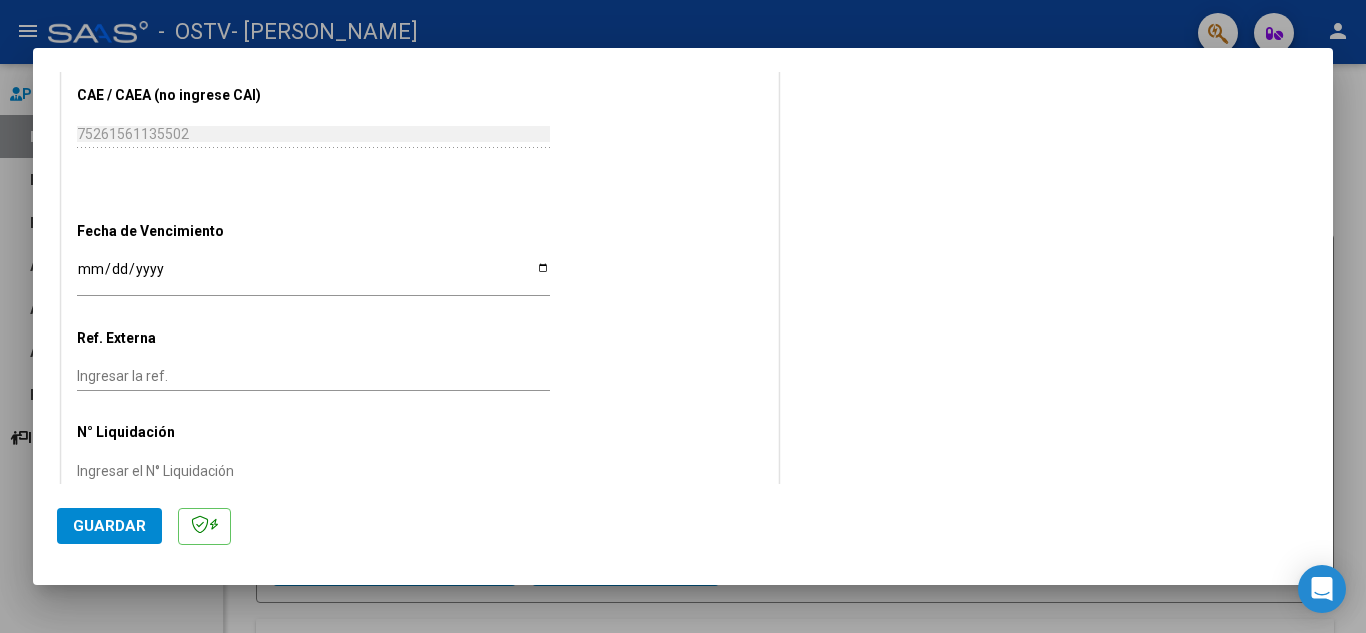 scroll, scrollTop: 1211, scrollLeft: 0, axis: vertical 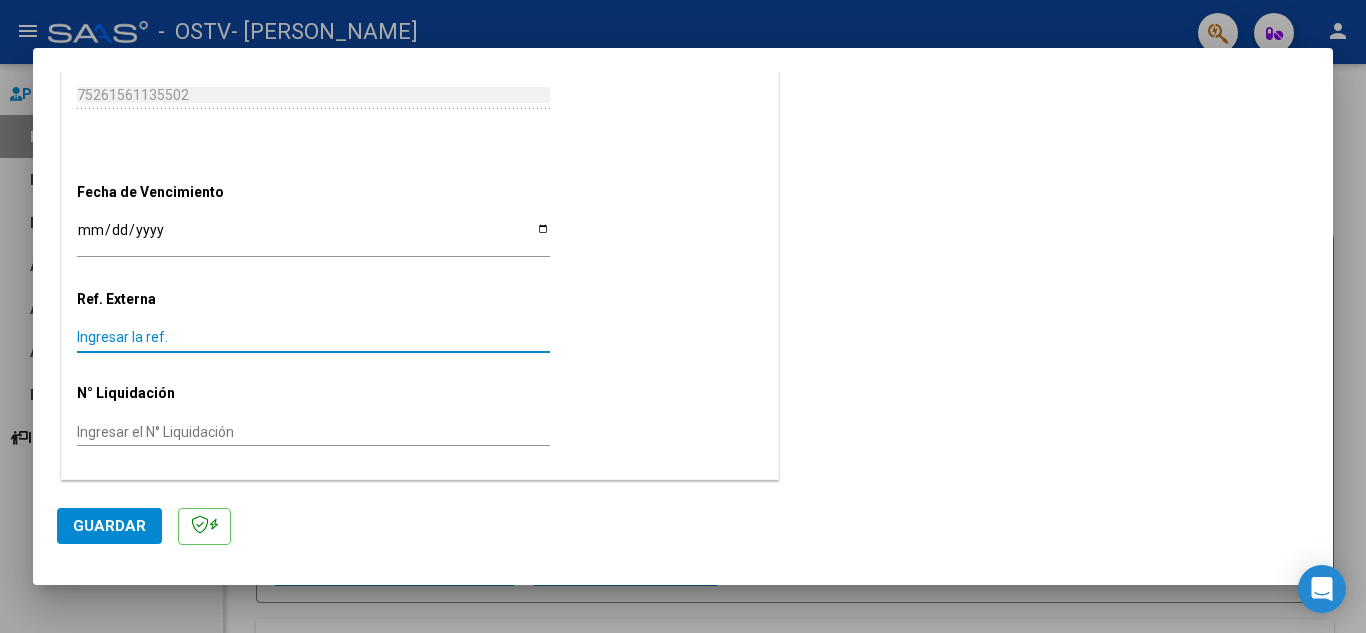 click on "Ingresar la ref." at bounding box center (313, 337) 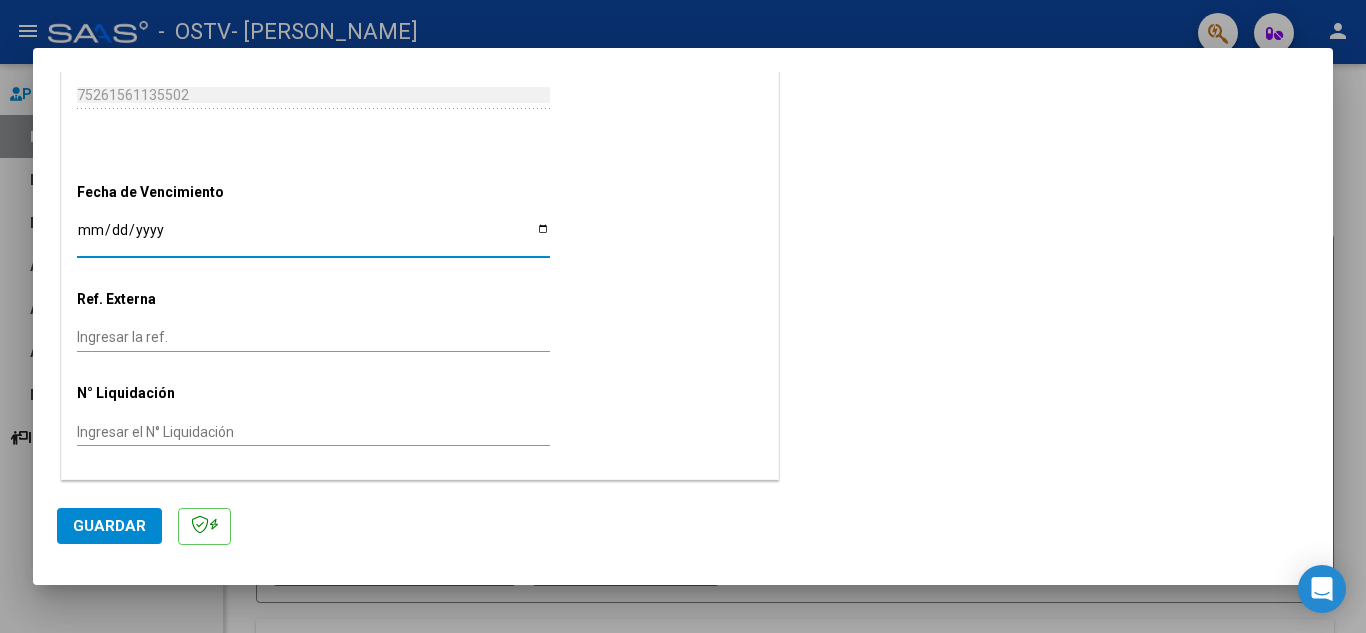 click on "Ingresar la fecha" at bounding box center (313, 237) 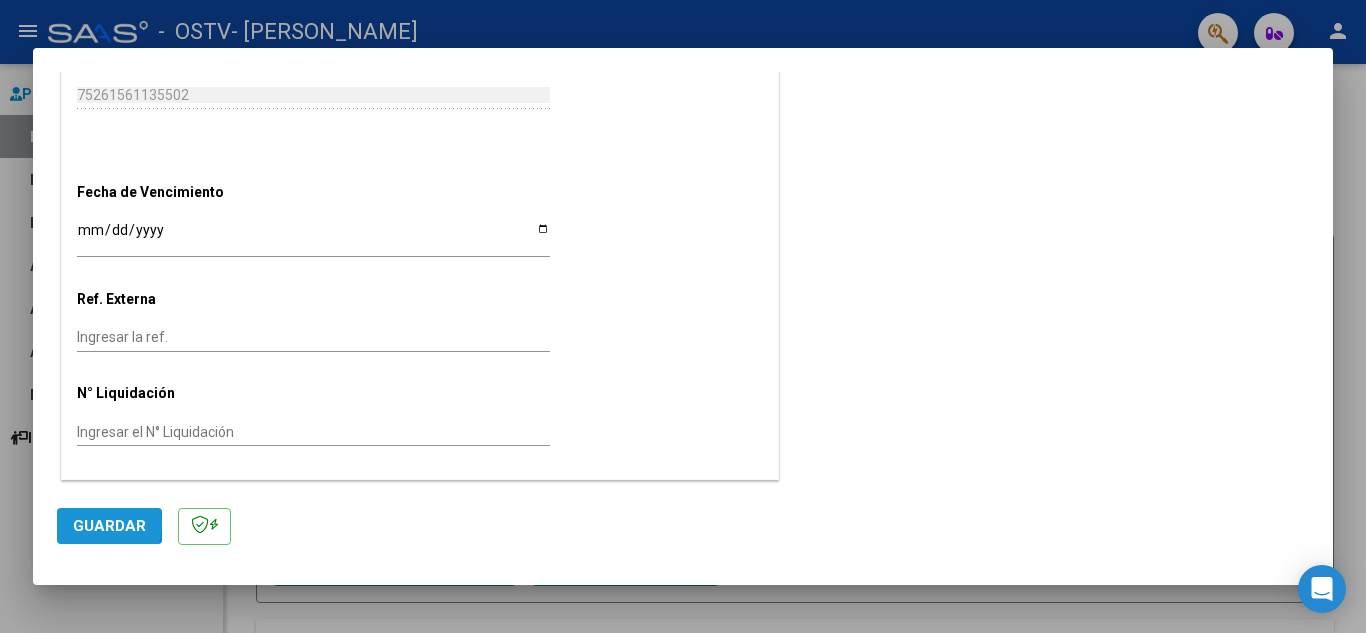 click on "Guardar" 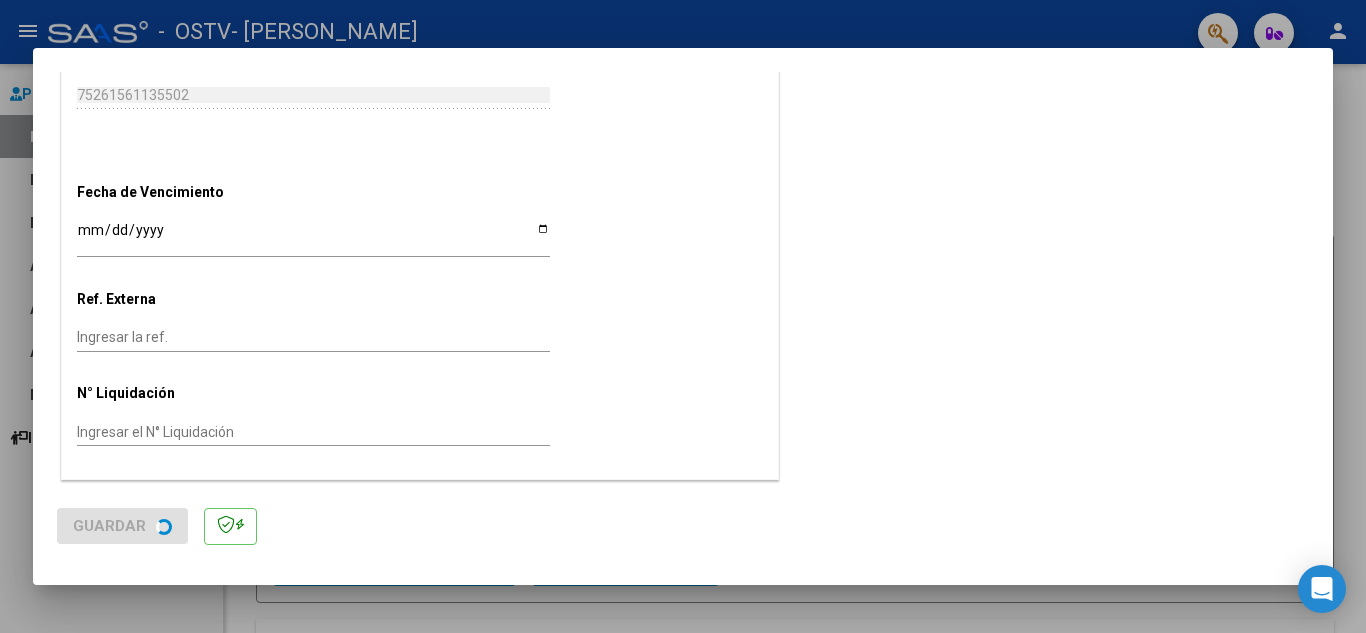 scroll, scrollTop: 0, scrollLeft: 0, axis: both 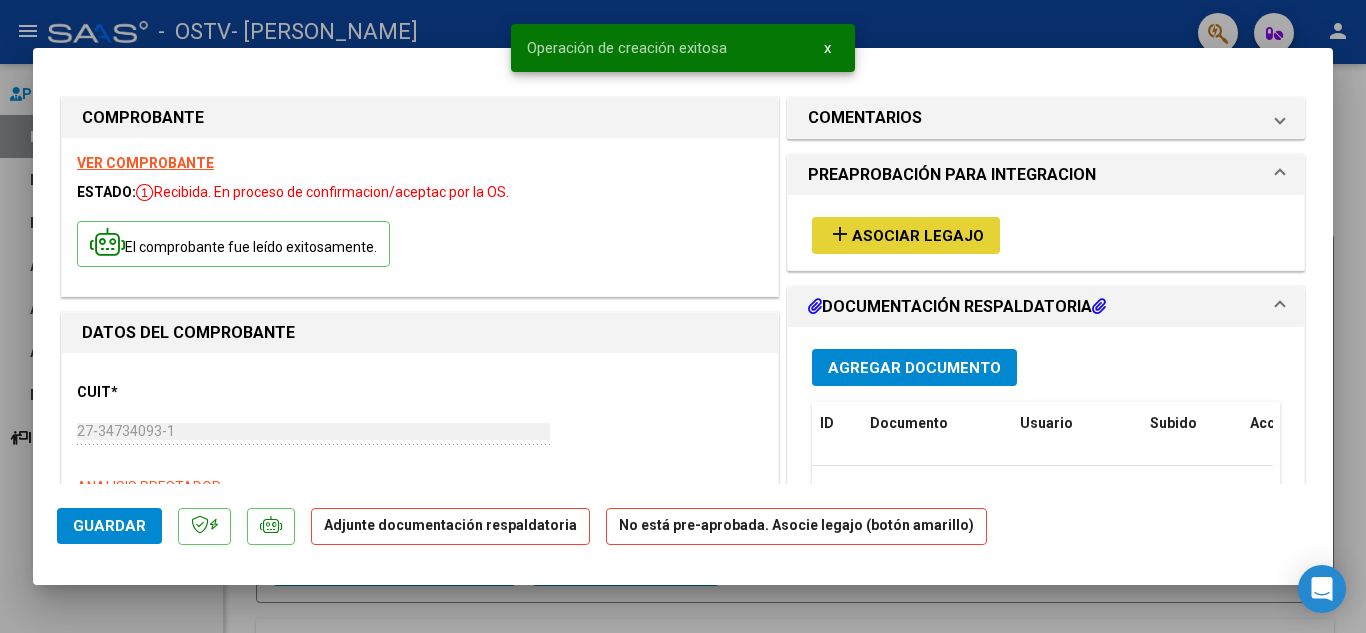 click on "add Asociar Legajo" at bounding box center (906, 235) 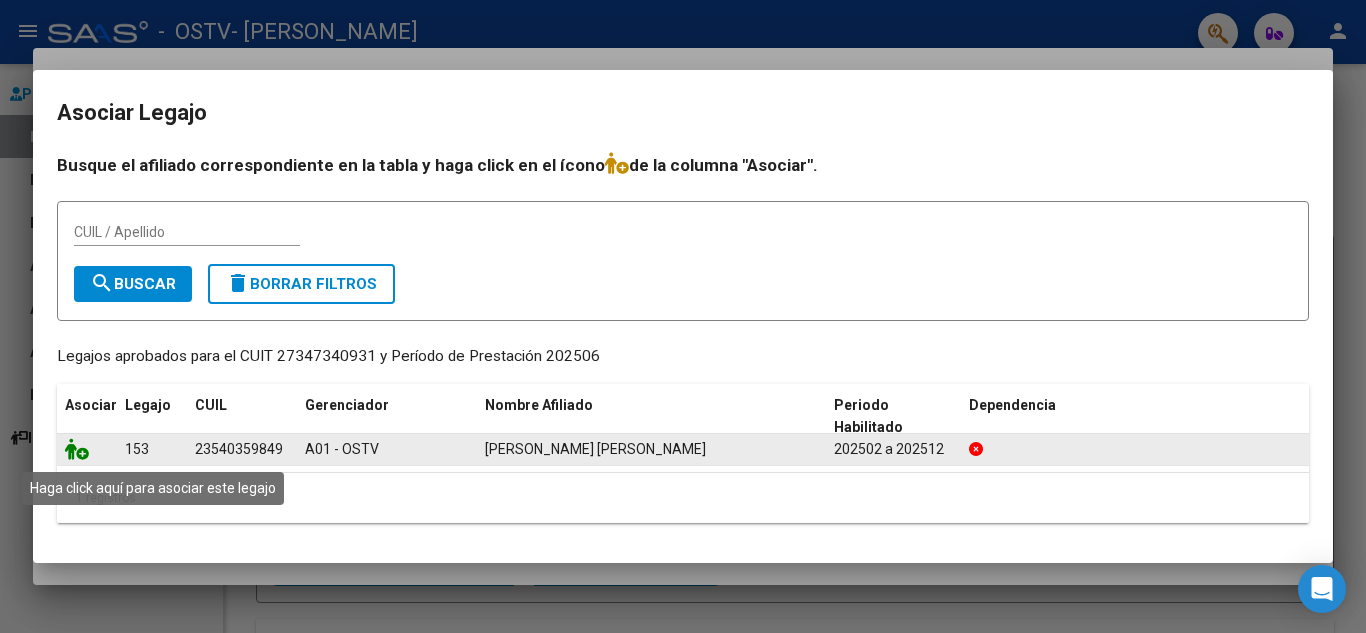 click 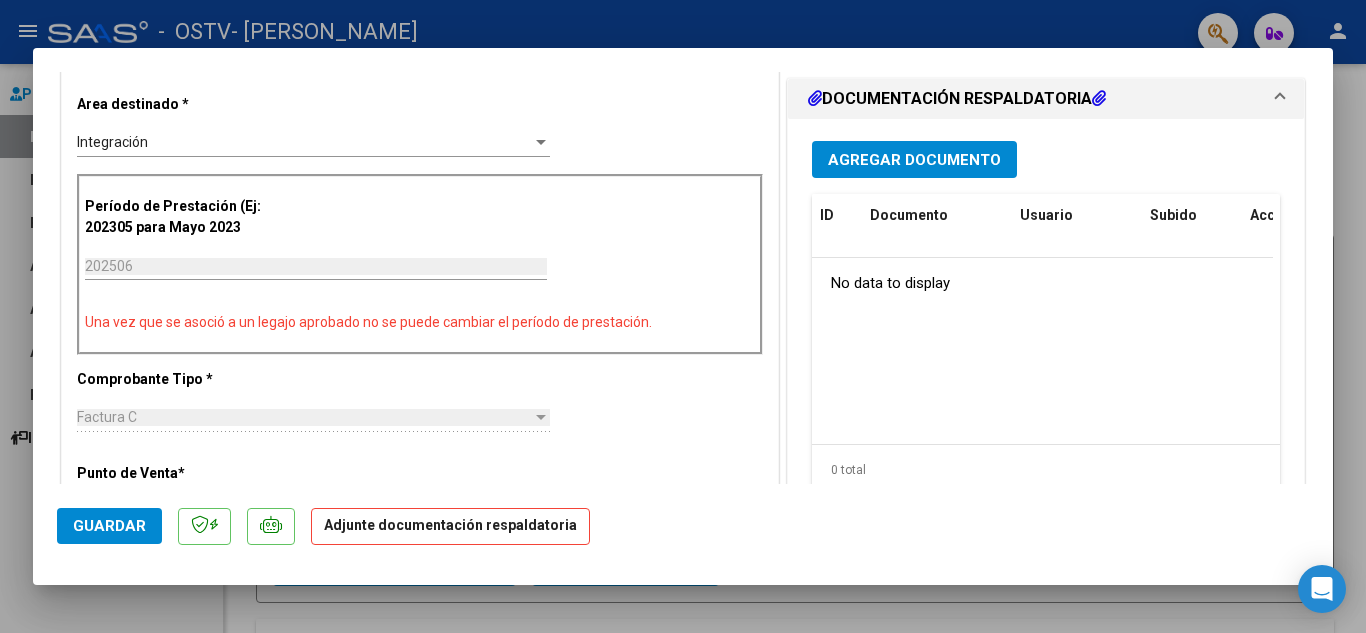 scroll, scrollTop: 493, scrollLeft: 0, axis: vertical 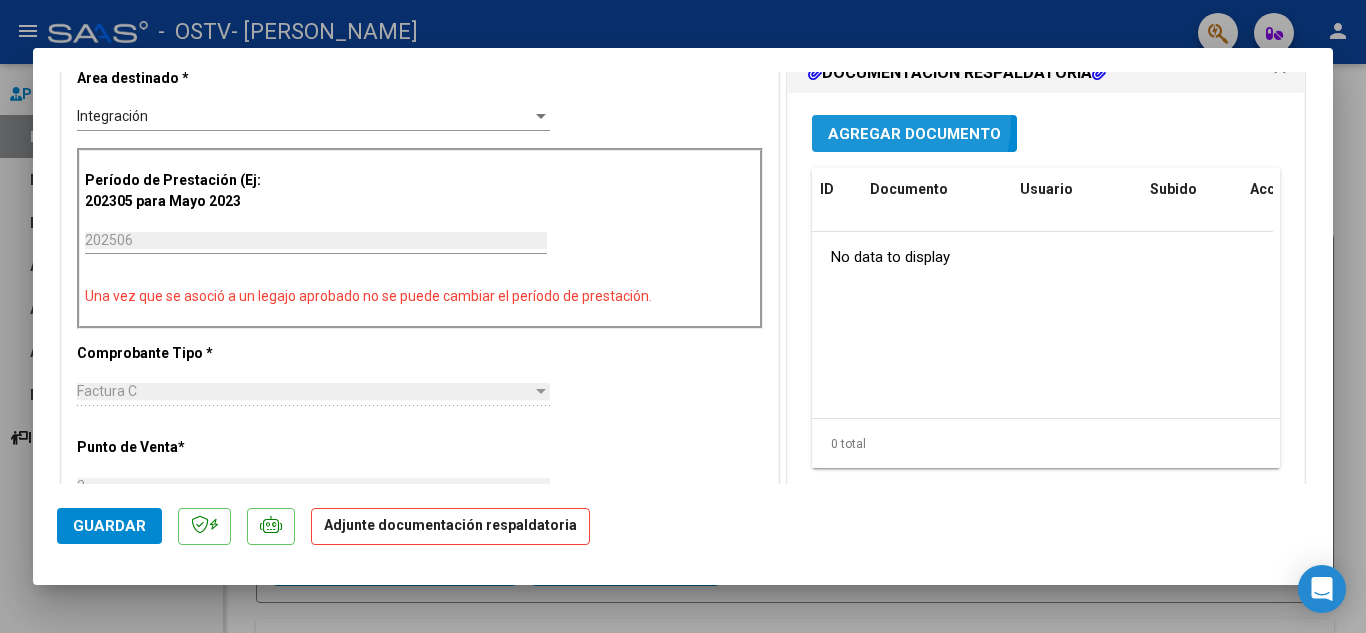 click on "Agregar Documento" at bounding box center (914, 133) 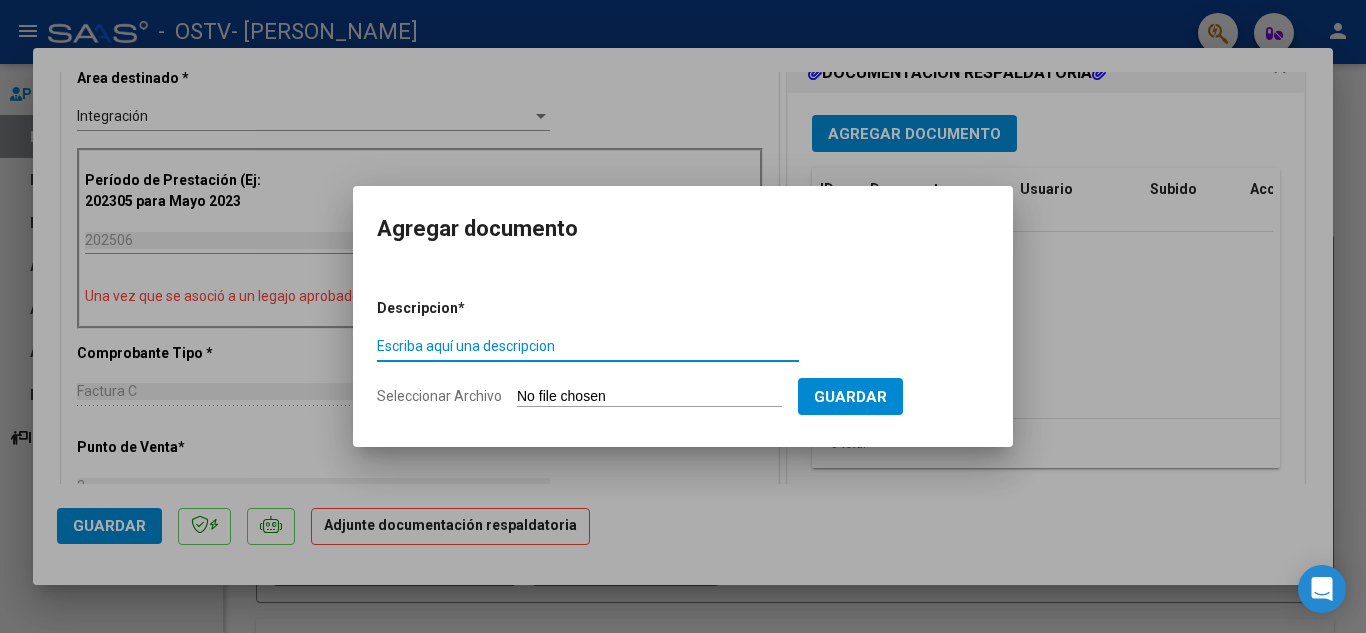 click on "Escriba aquí una descripcion" at bounding box center [588, 346] 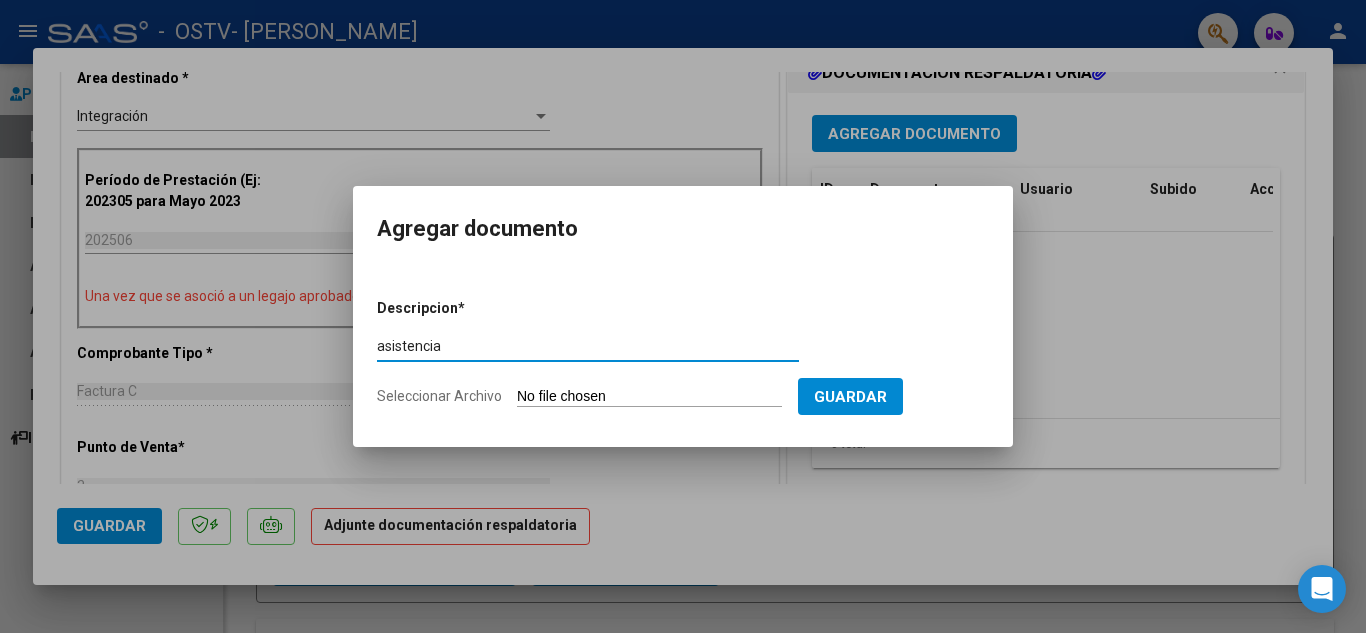 type on "asistencia" 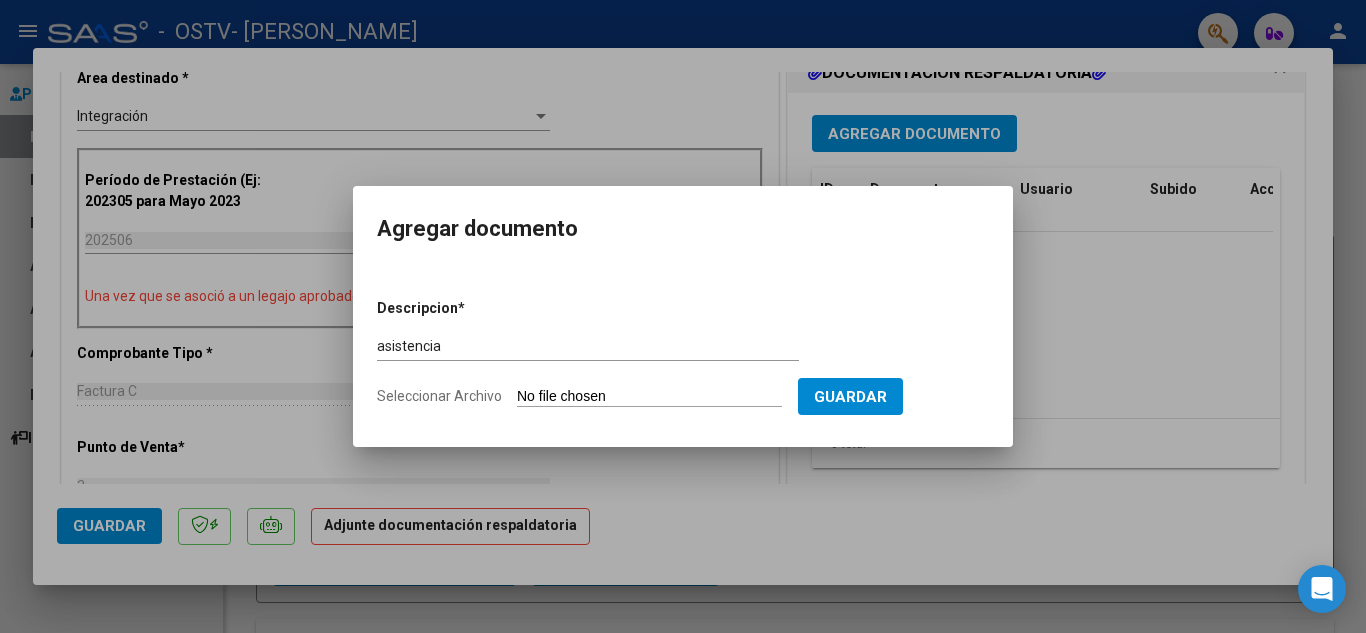 click on "Seleccionar Archivo" 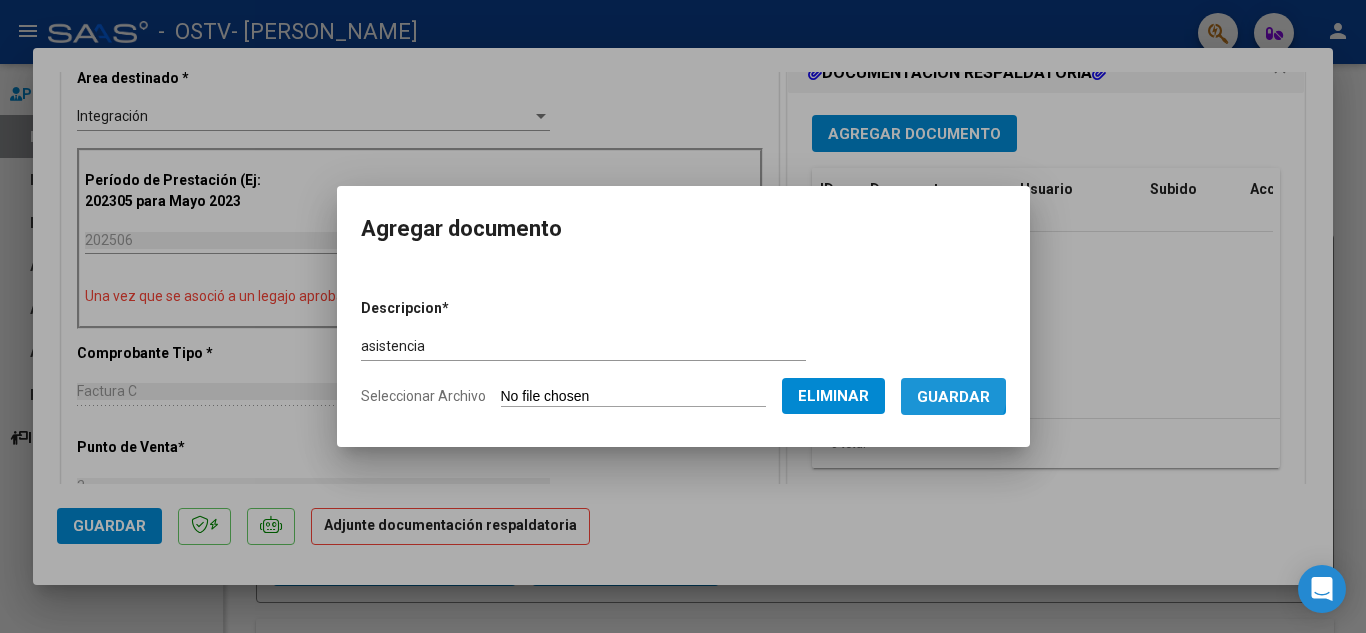 click on "Guardar" at bounding box center [953, 397] 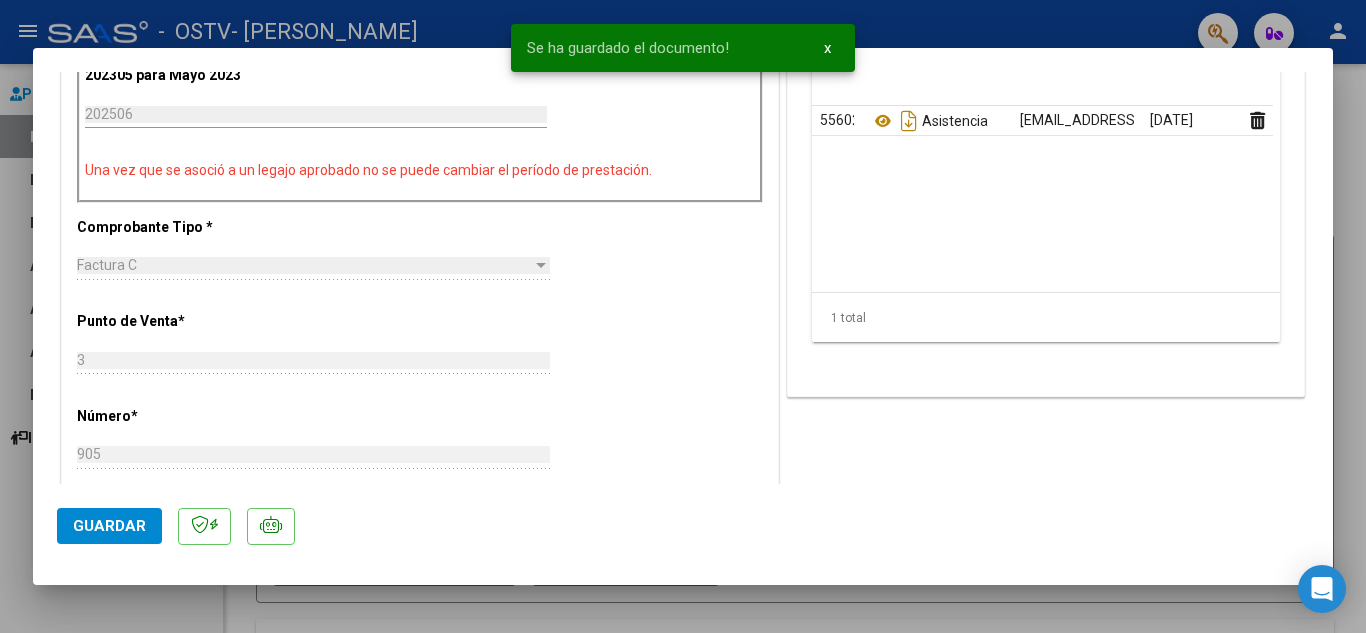 scroll, scrollTop: 511, scrollLeft: 0, axis: vertical 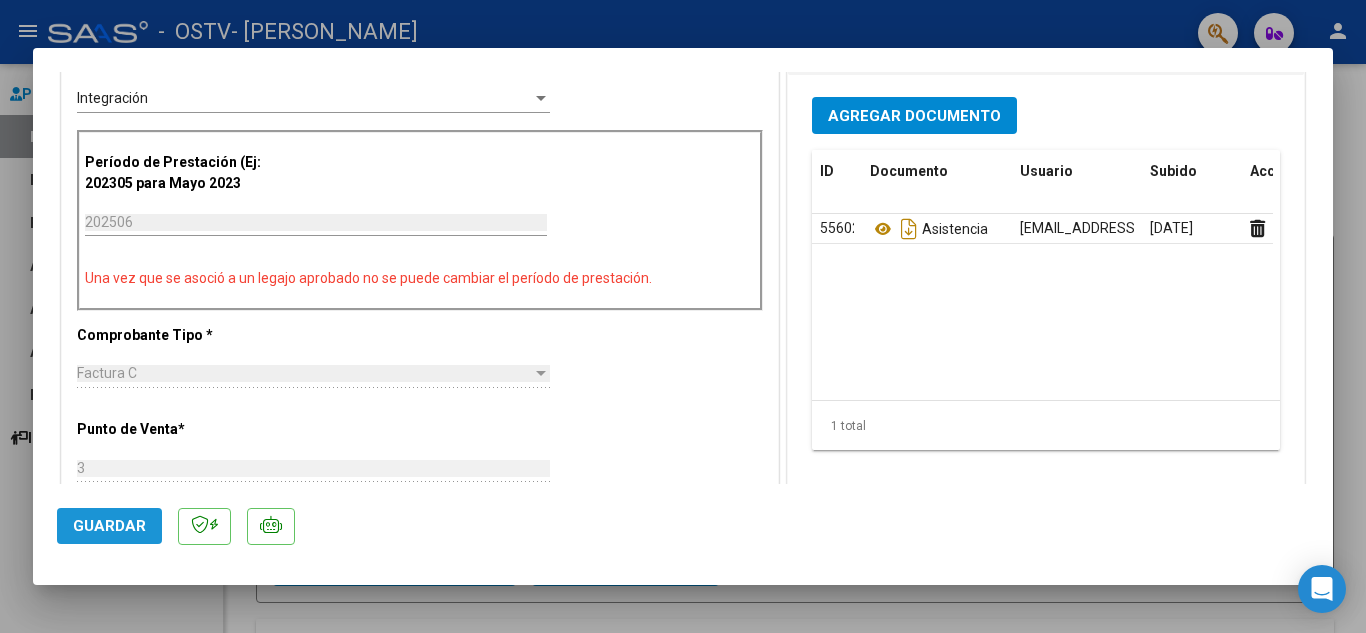 click on "Guardar" 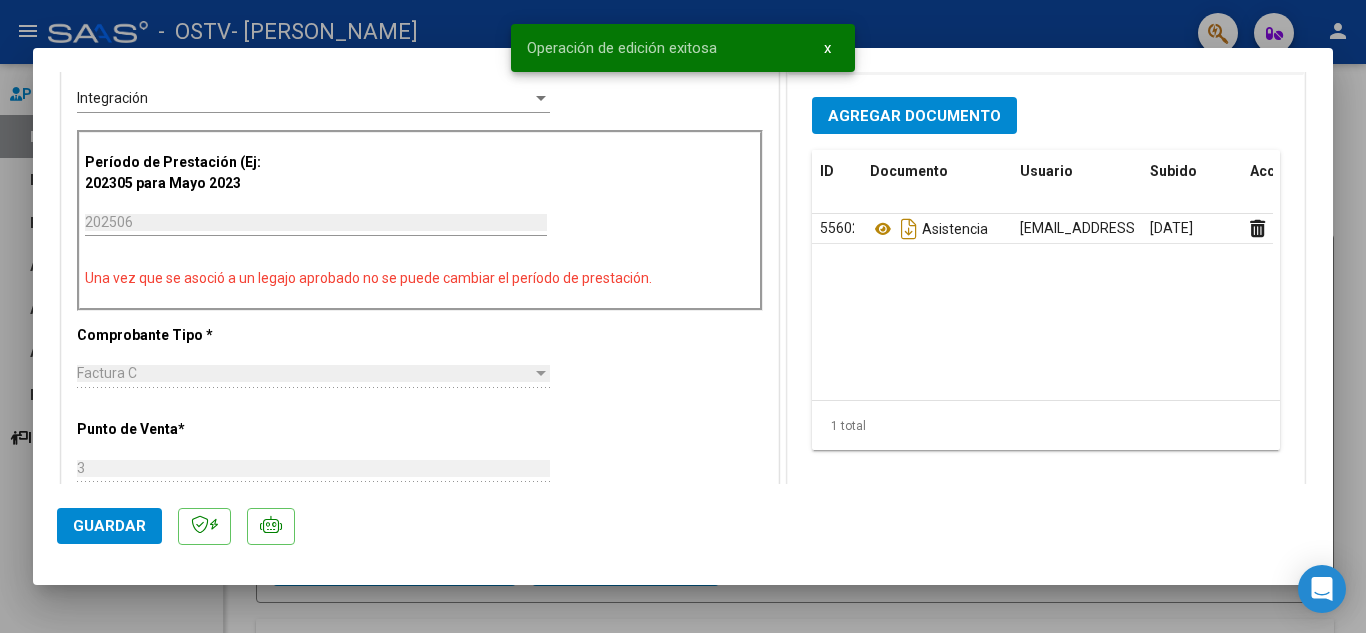 click at bounding box center [683, 316] 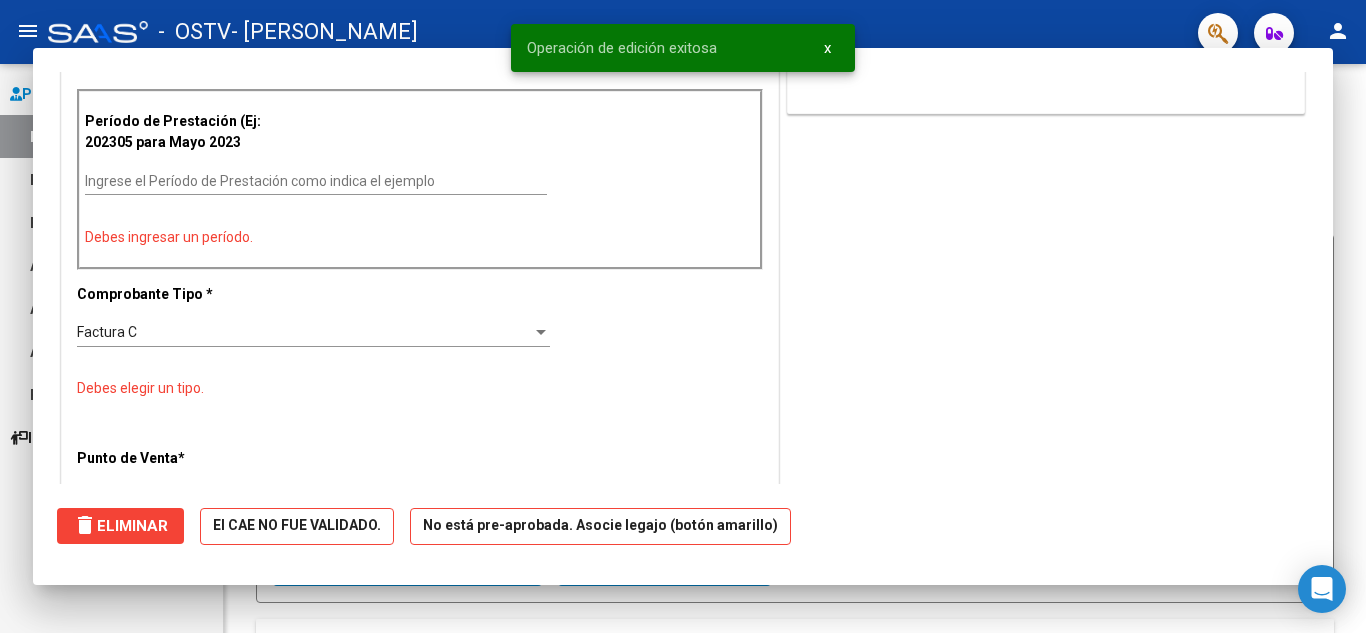 scroll, scrollTop: 0, scrollLeft: 0, axis: both 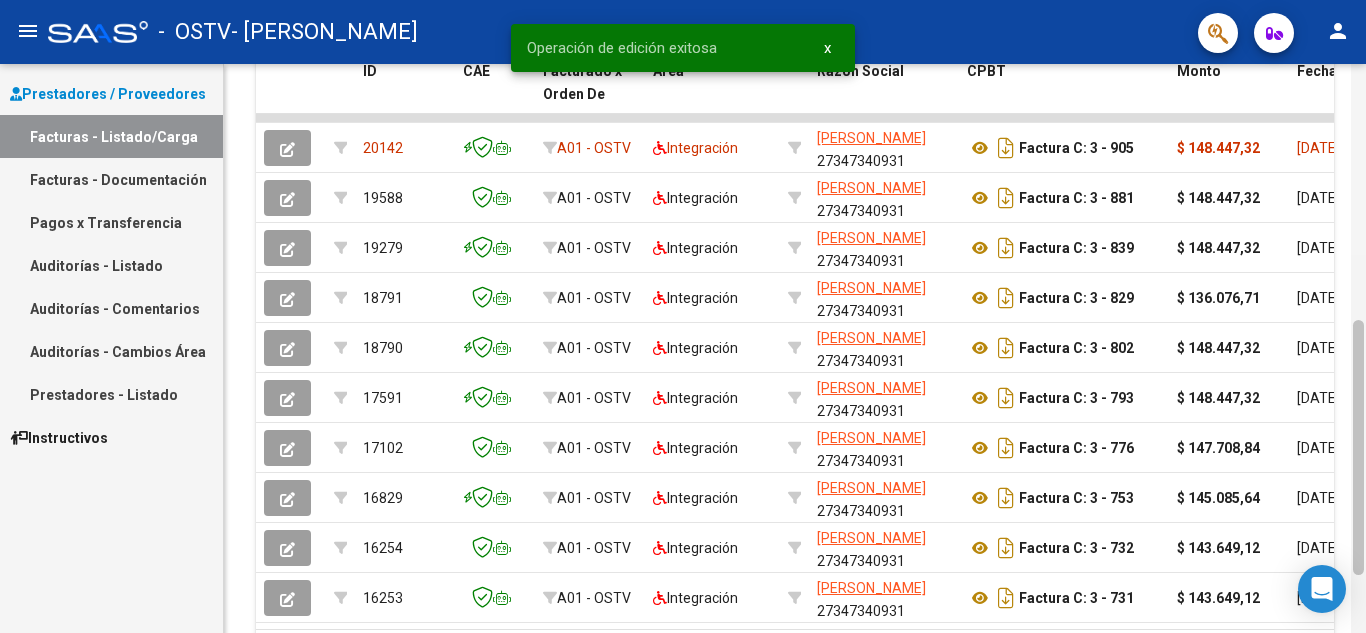 drag, startPoint x: 1365, startPoint y: 162, endPoint x: 1365, endPoint y: 392, distance: 230 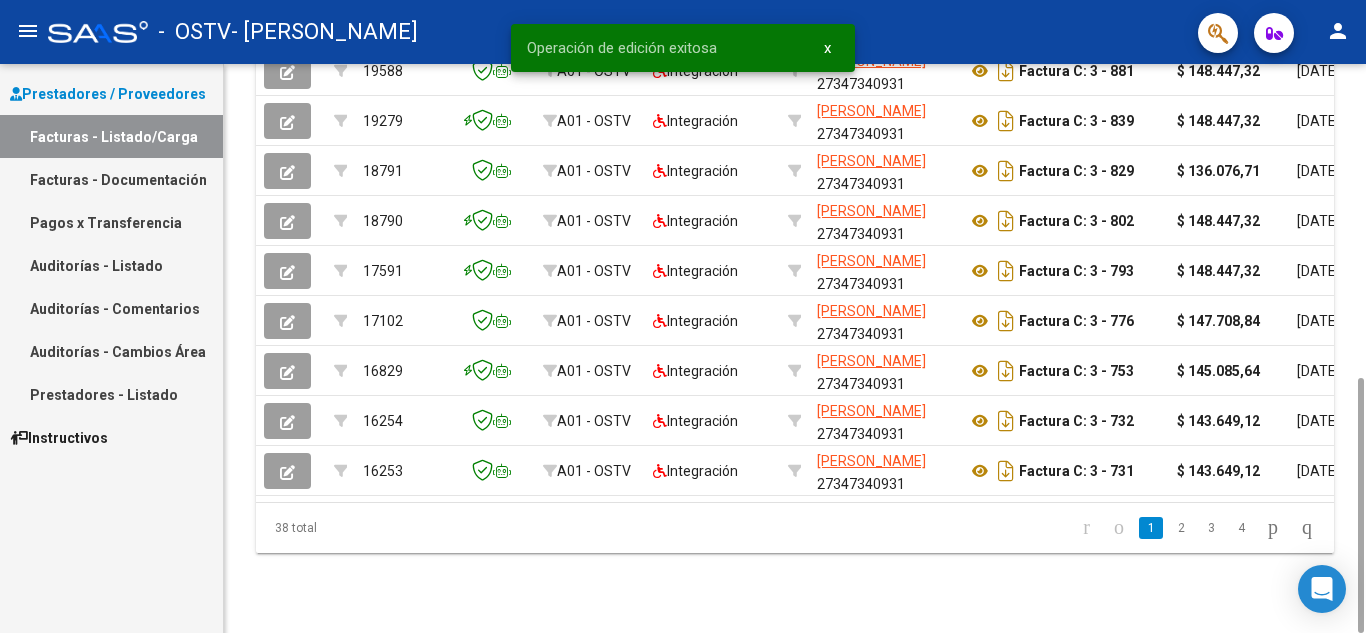 drag, startPoint x: 1365, startPoint y: 392, endPoint x: 1362, endPoint y: 51, distance: 341.01318 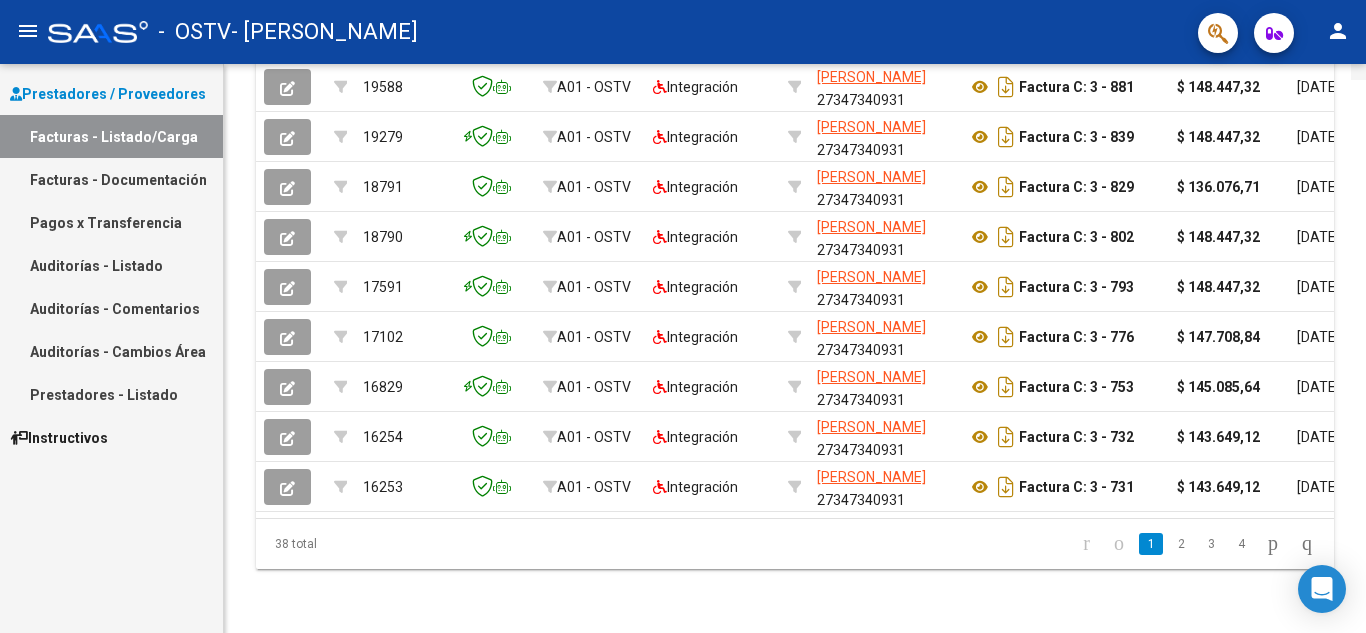 scroll, scrollTop: 127, scrollLeft: 0, axis: vertical 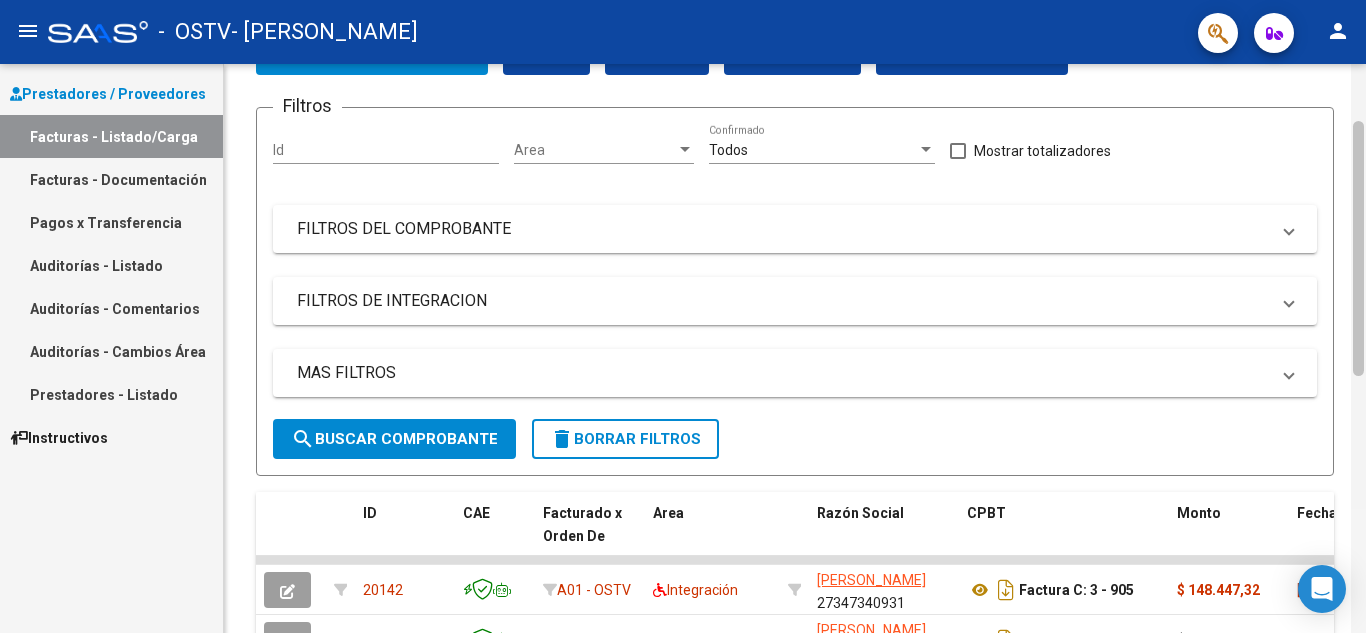 click 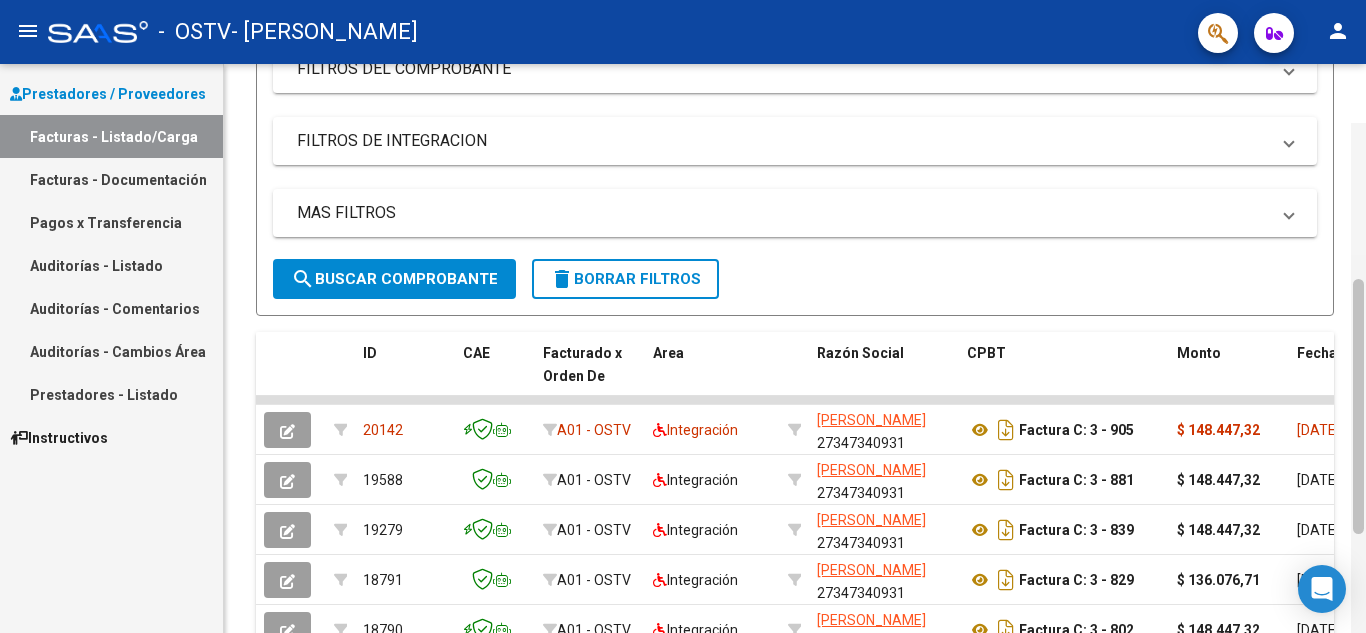 scroll, scrollTop: 346, scrollLeft: 0, axis: vertical 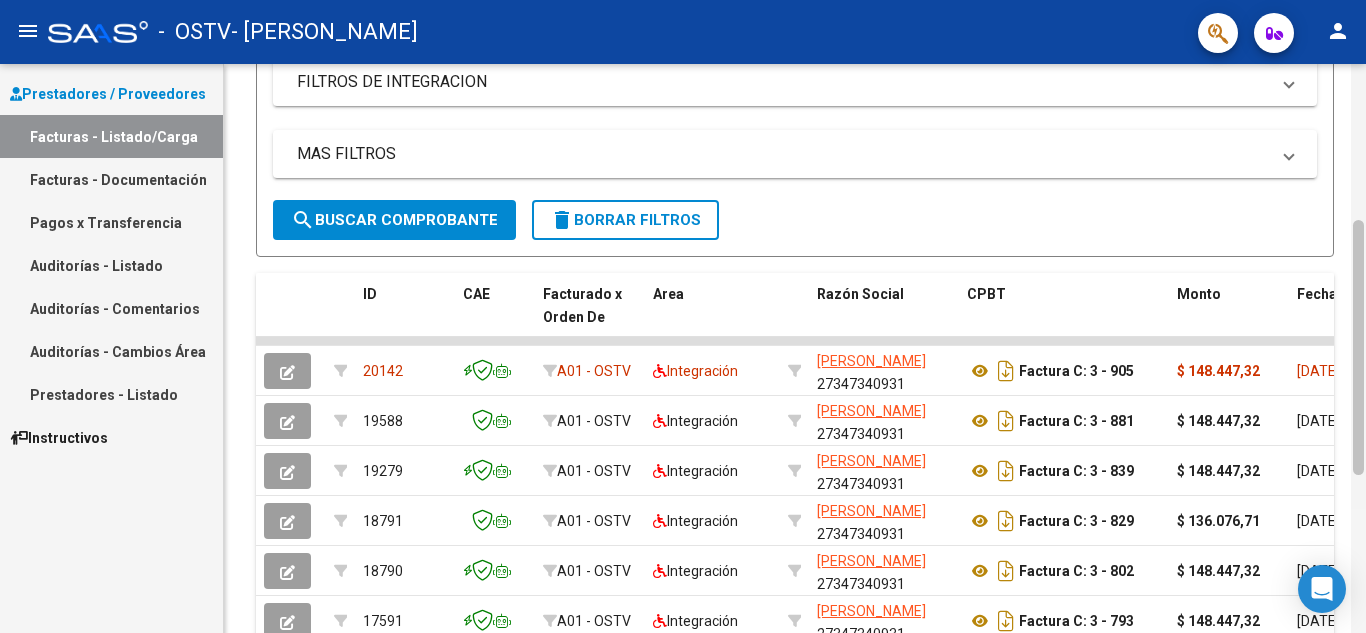 drag, startPoint x: 1363, startPoint y: 176, endPoint x: 1365, endPoint y: 275, distance: 99.0202 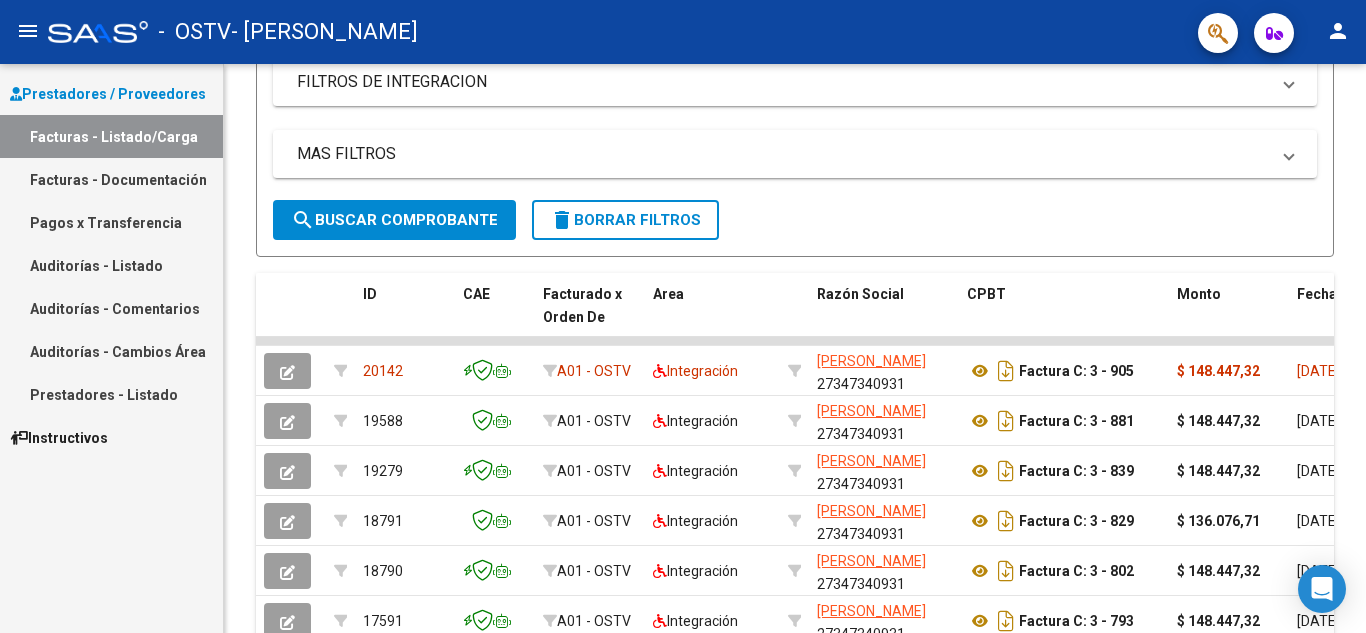 click on "Pagos x Transferencia" at bounding box center (111, 222) 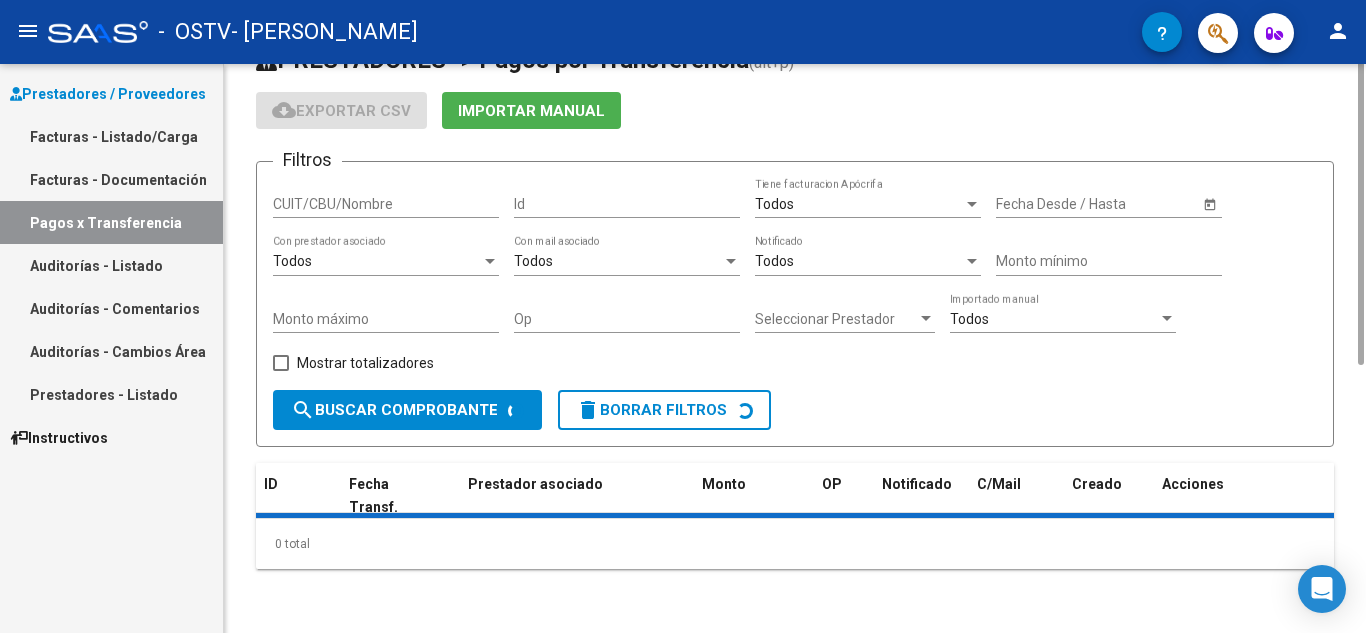 scroll, scrollTop: 0, scrollLeft: 0, axis: both 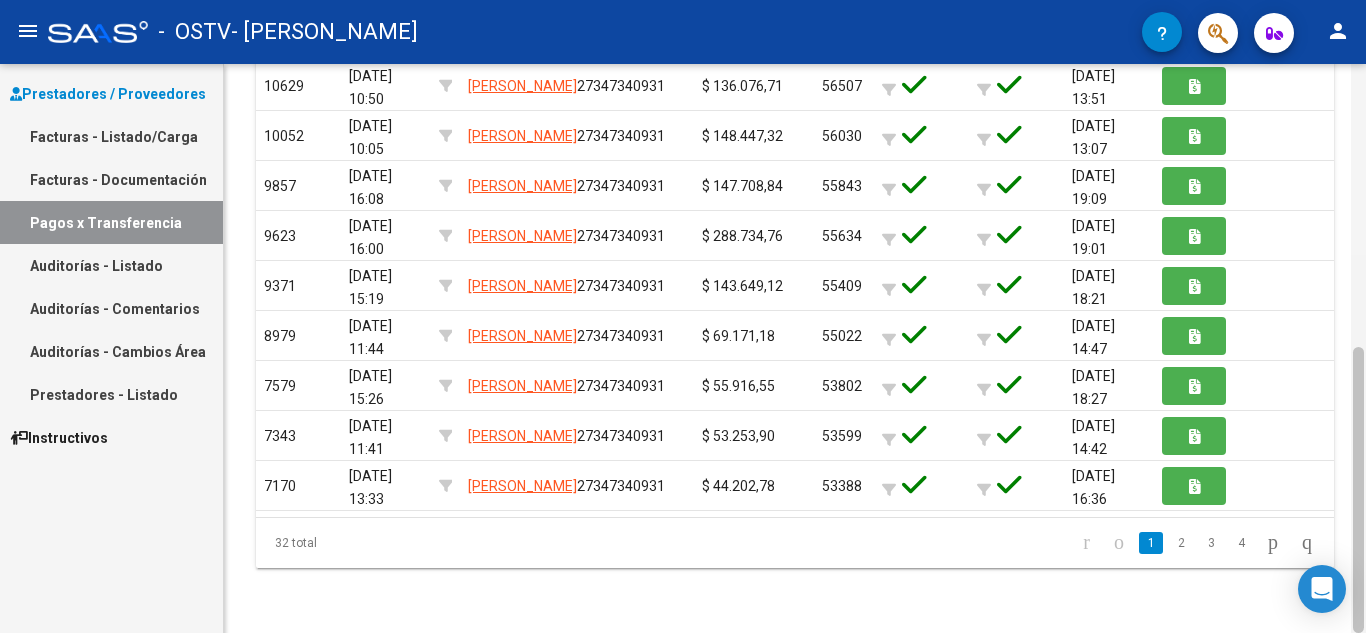 drag, startPoint x: 1365, startPoint y: 199, endPoint x: 1365, endPoint y: 257, distance: 58 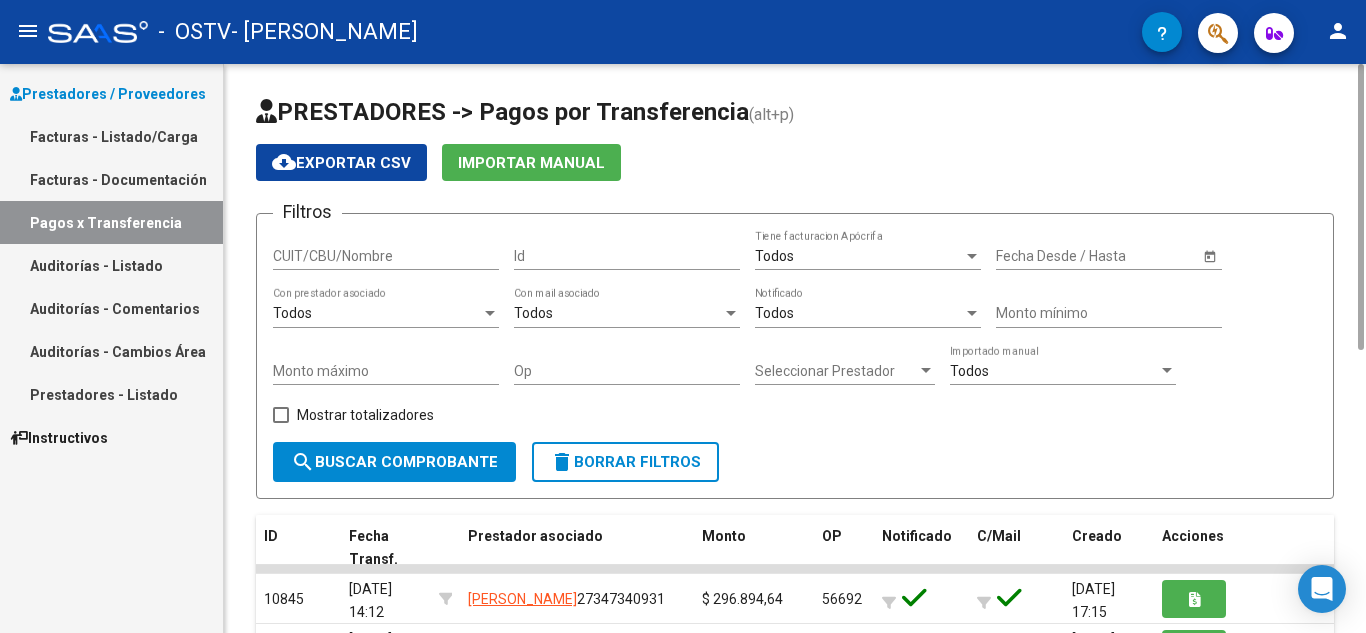 drag, startPoint x: 1365, startPoint y: 257, endPoint x: 1339, endPoint y: -72, distance: 330.02576 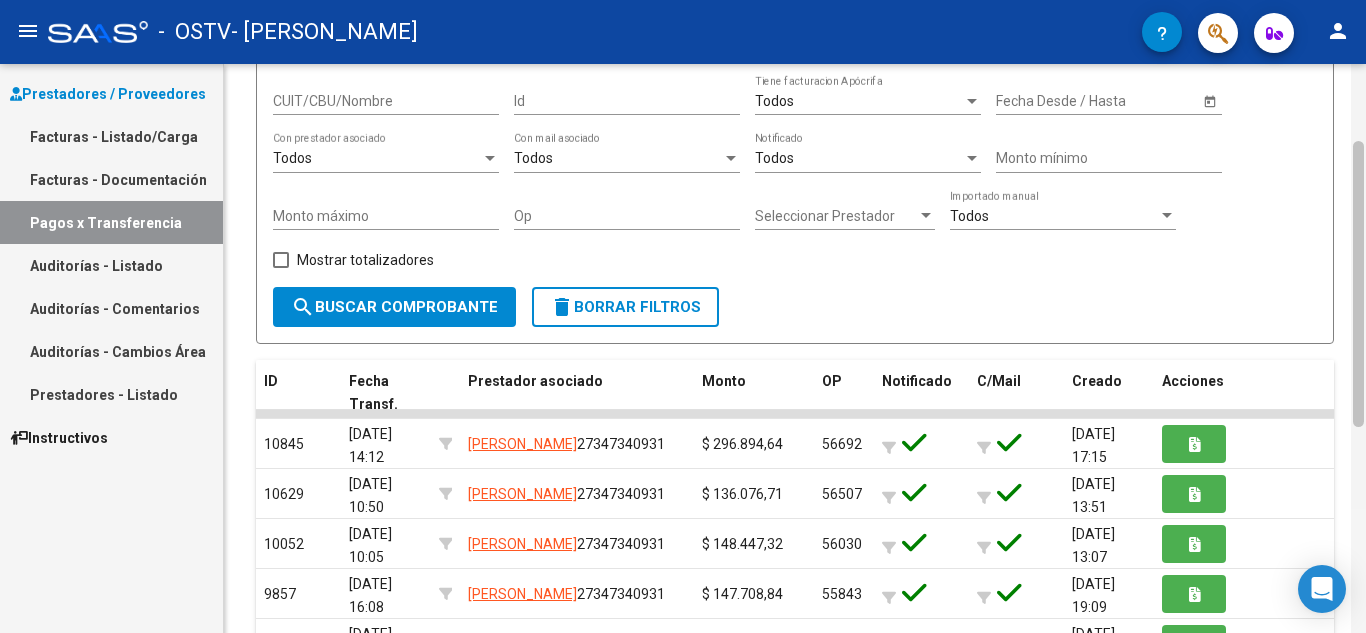 scroll, scrollTop: 273, scrollLeft: 0, axis: vertical 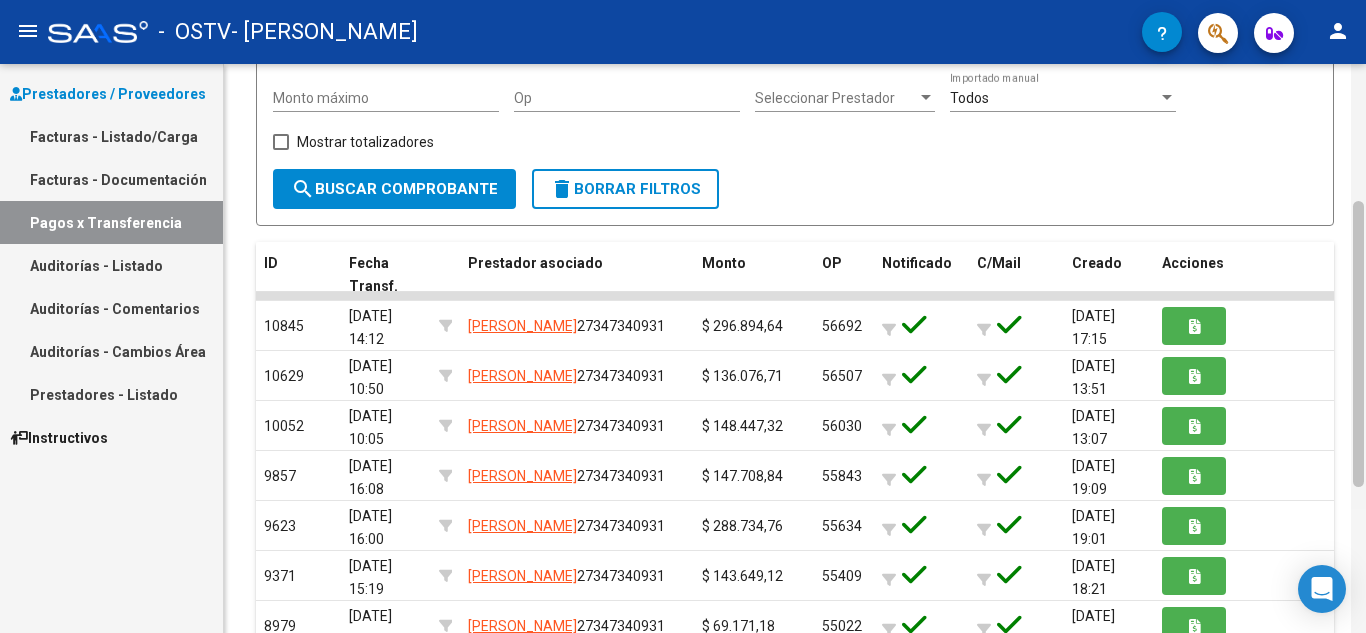 drag, startPoint x: 1362, startPoint y: 170, endPoint x: 1365, endPoint y: 307, distance: 137.03284 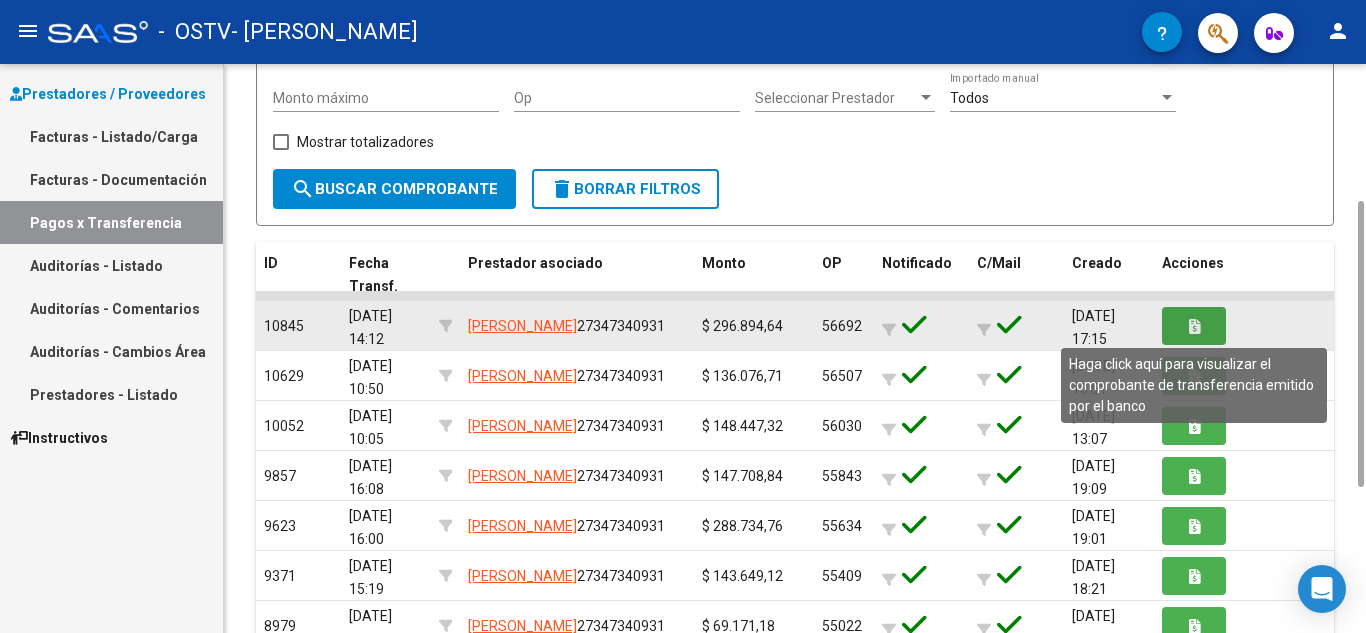 click 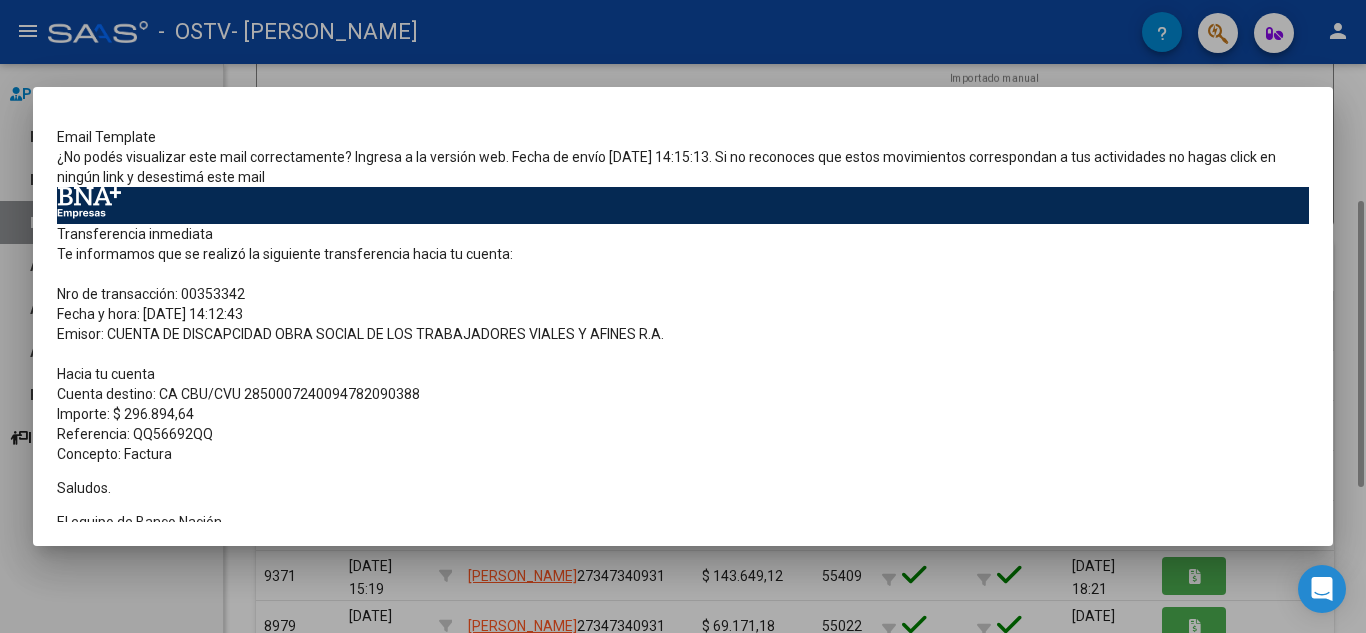scroll, scrollTop: 168, scrollLeft: 0, axis: vertical 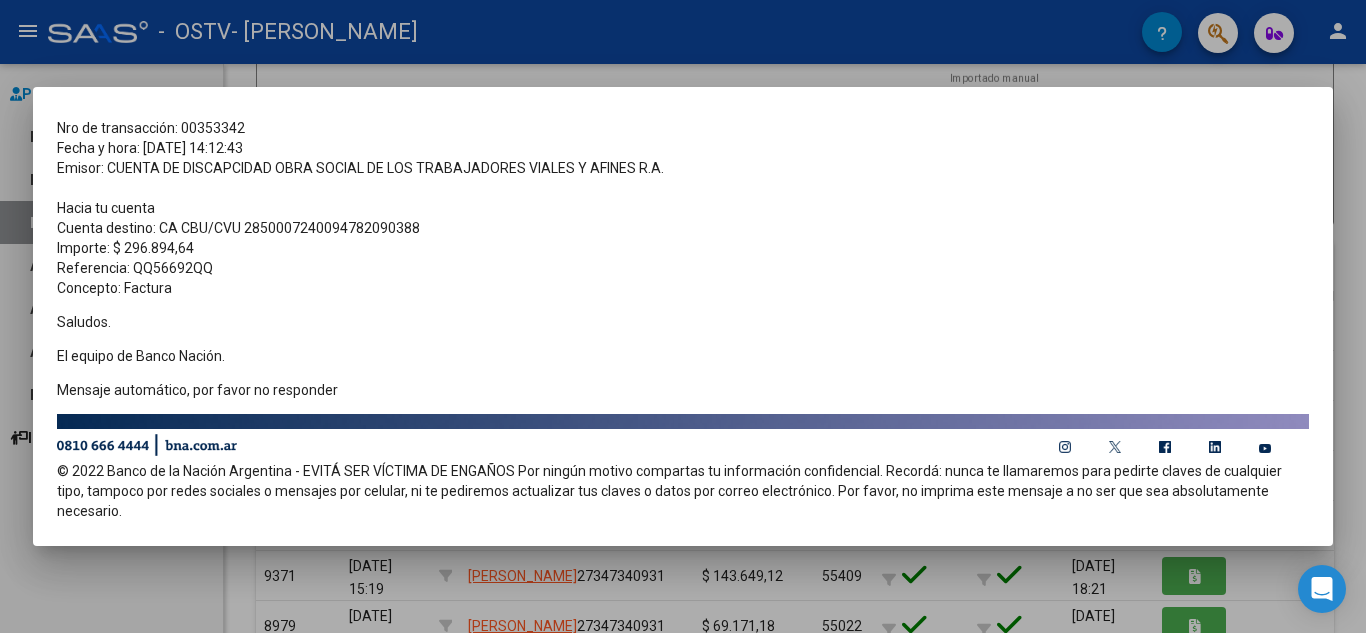 click at bounding box center [683, 316] 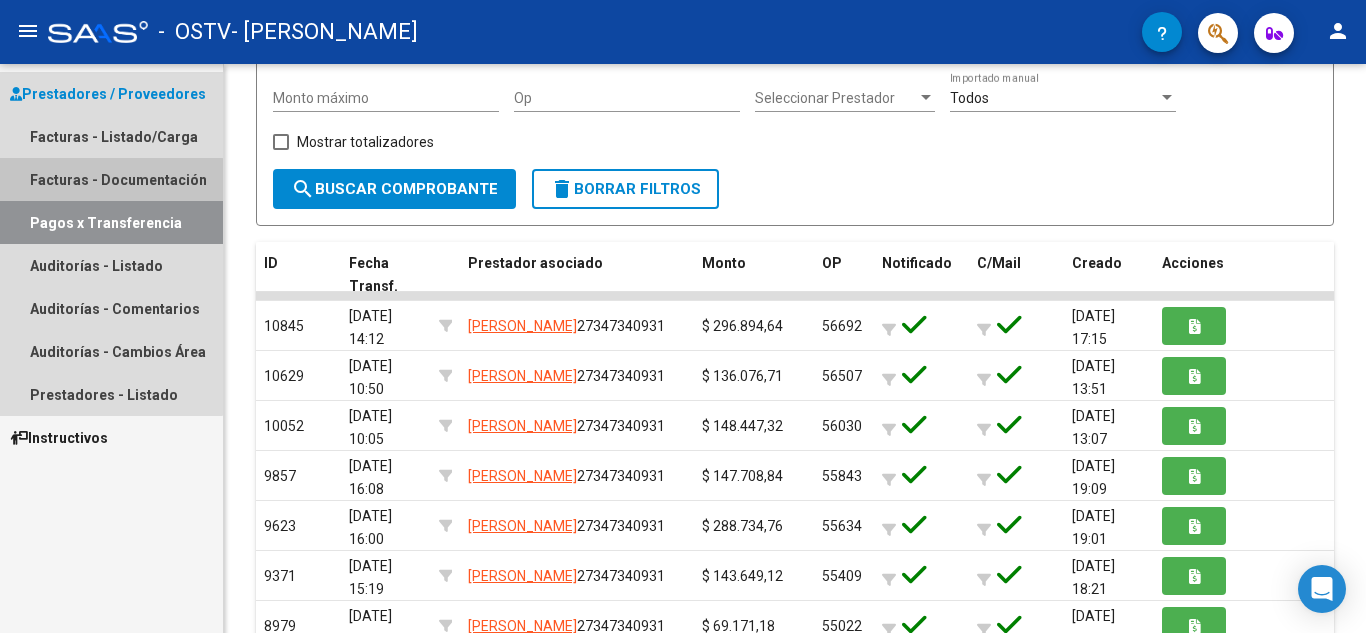 click on "Facturas - Documentación" at bounding box center [111, 179] 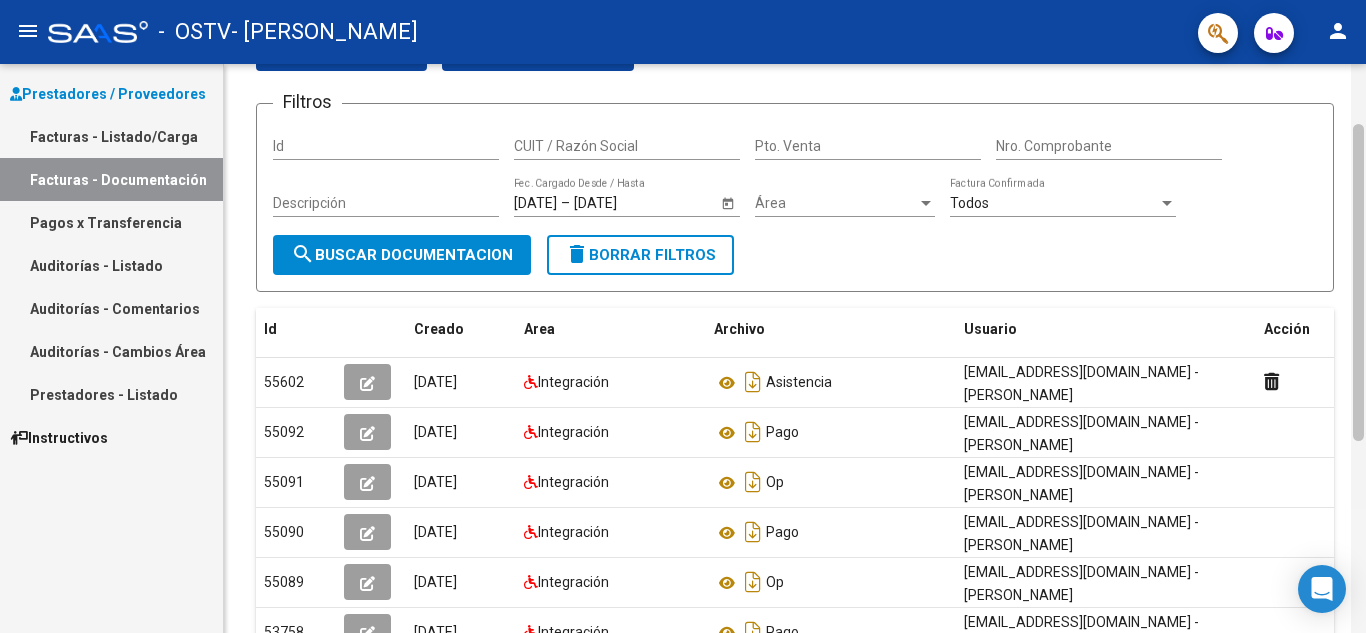 drag, startPoint x: 1358, startPoint y: 196, endPoint x: 1362, endPoint y: 271, distance: 75.10659 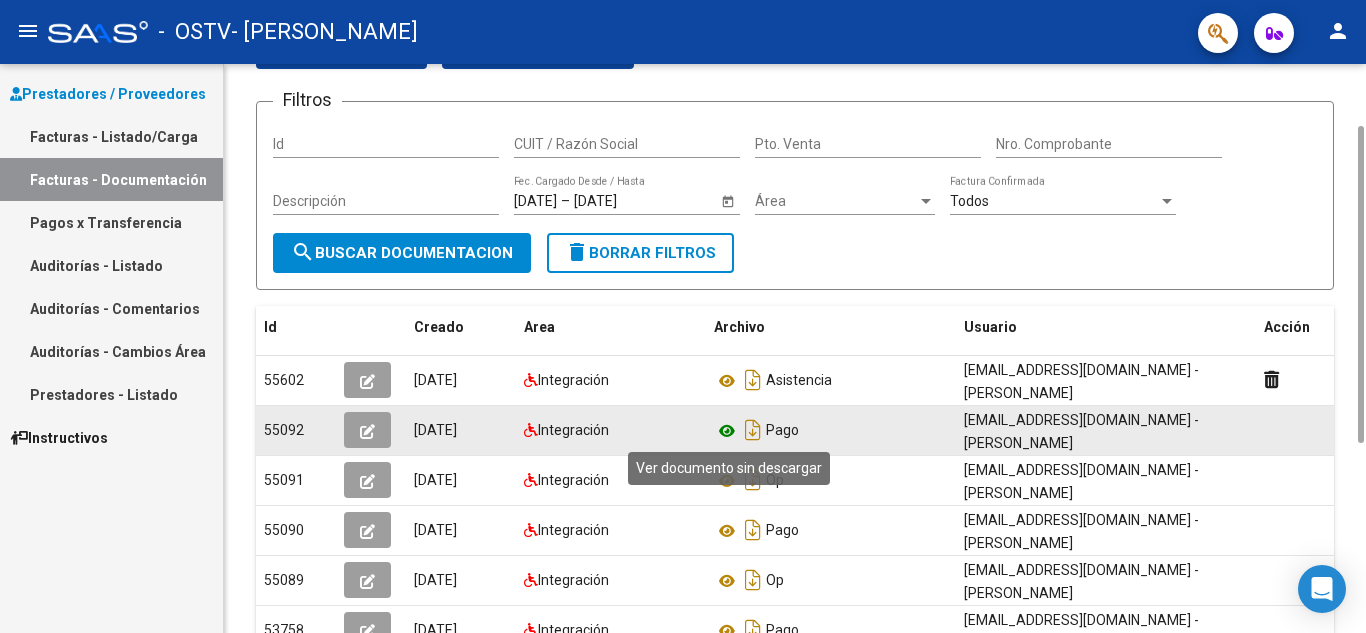 click 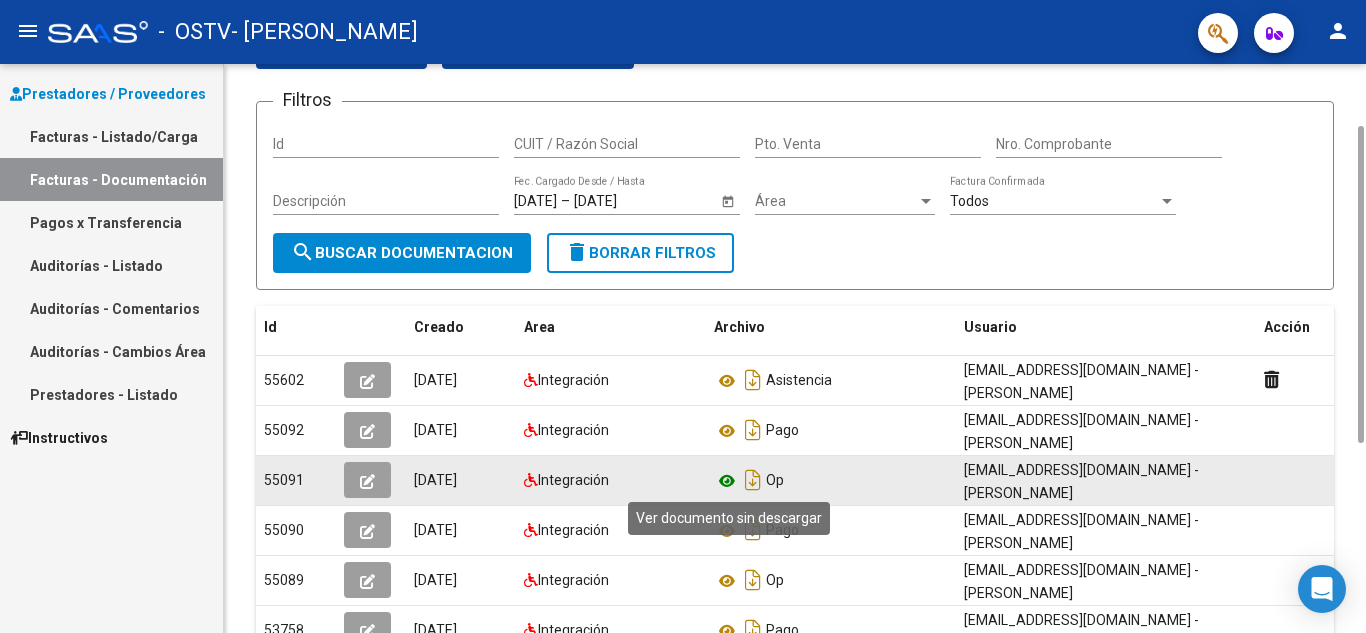 click 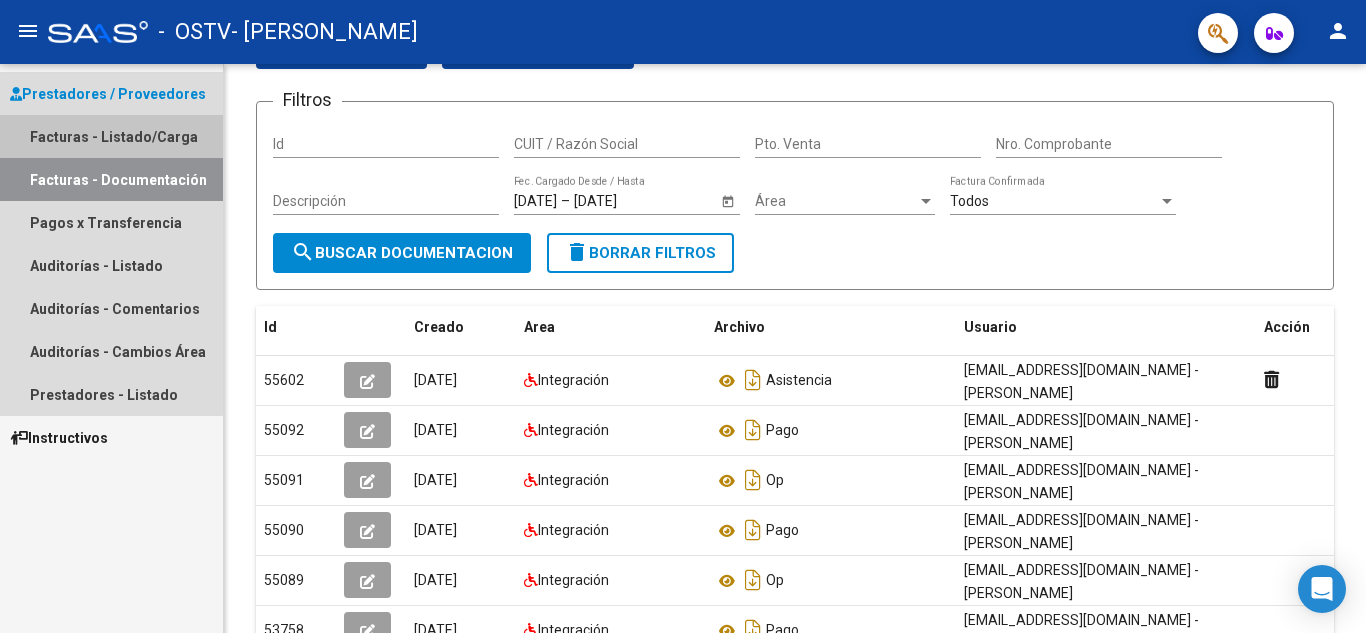 click on "Facturas - Listado/Carga" at bounding box center [111, 136] 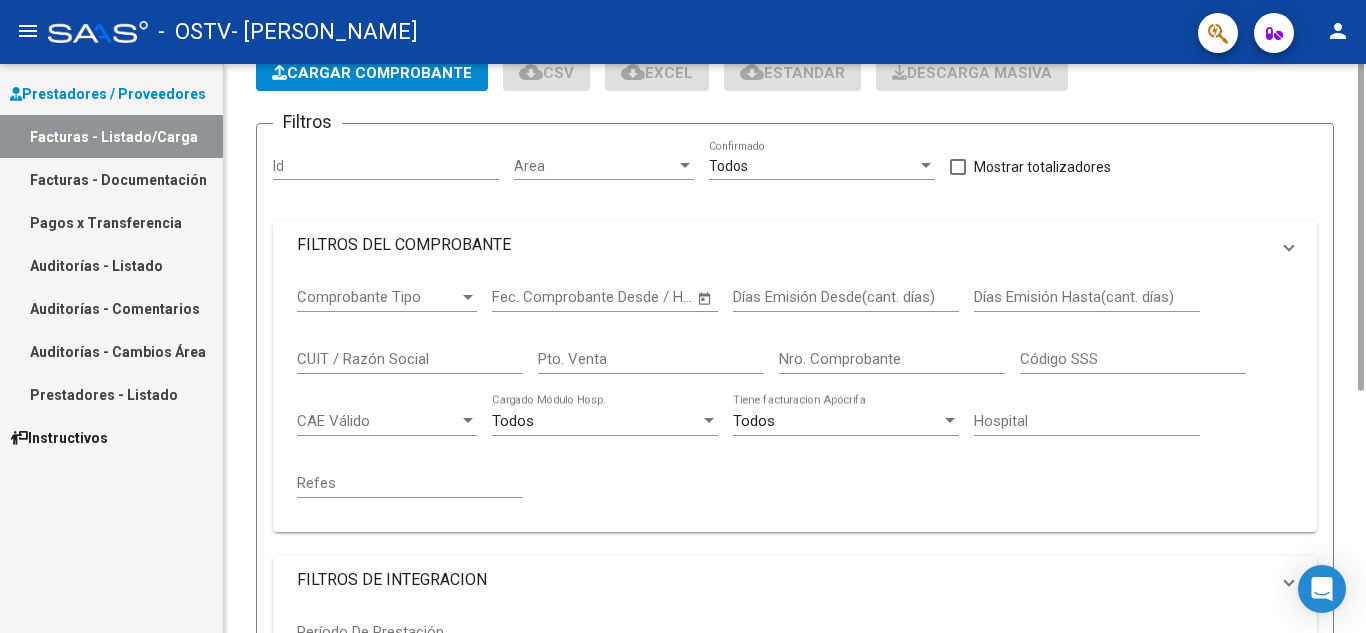 scroll, scrollTop: 0, scrollLeft: 0, axis: both 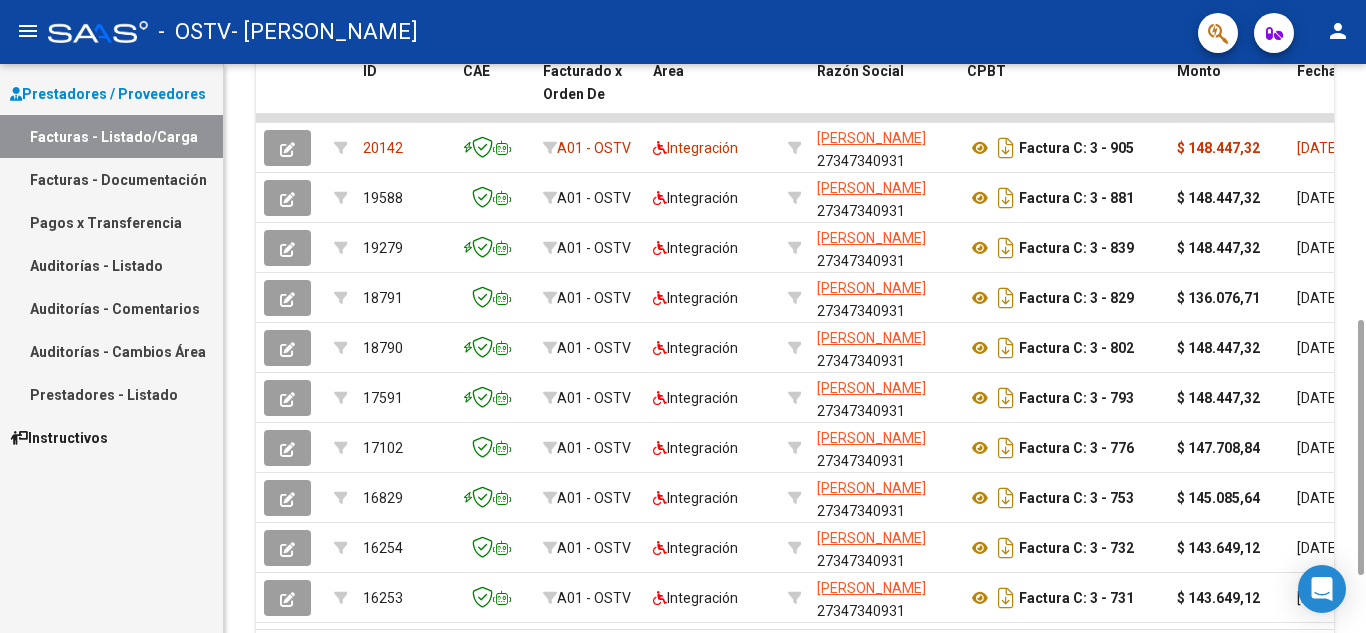 drag, startPoint x: 1365, startPoint y: 190, endPoint x: 1363, endPoint y: -8, distance: 198.0101 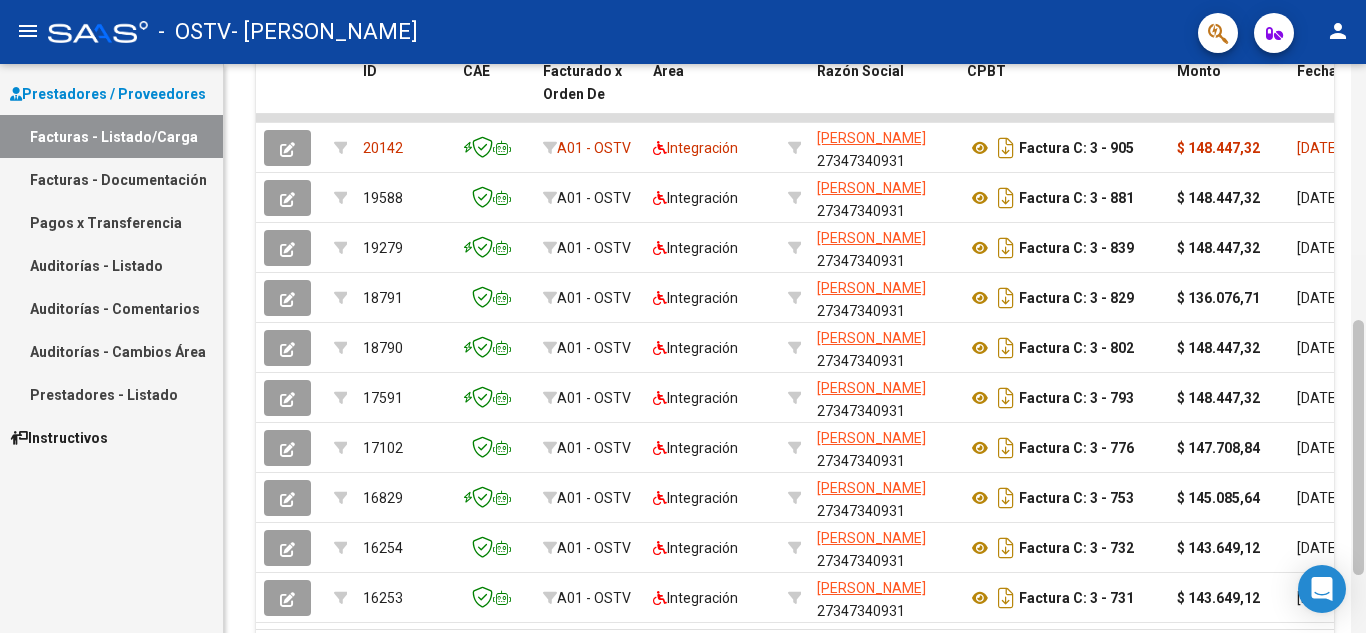 scroll, scrollTop: 0, scrollLeft: 0, axis: both 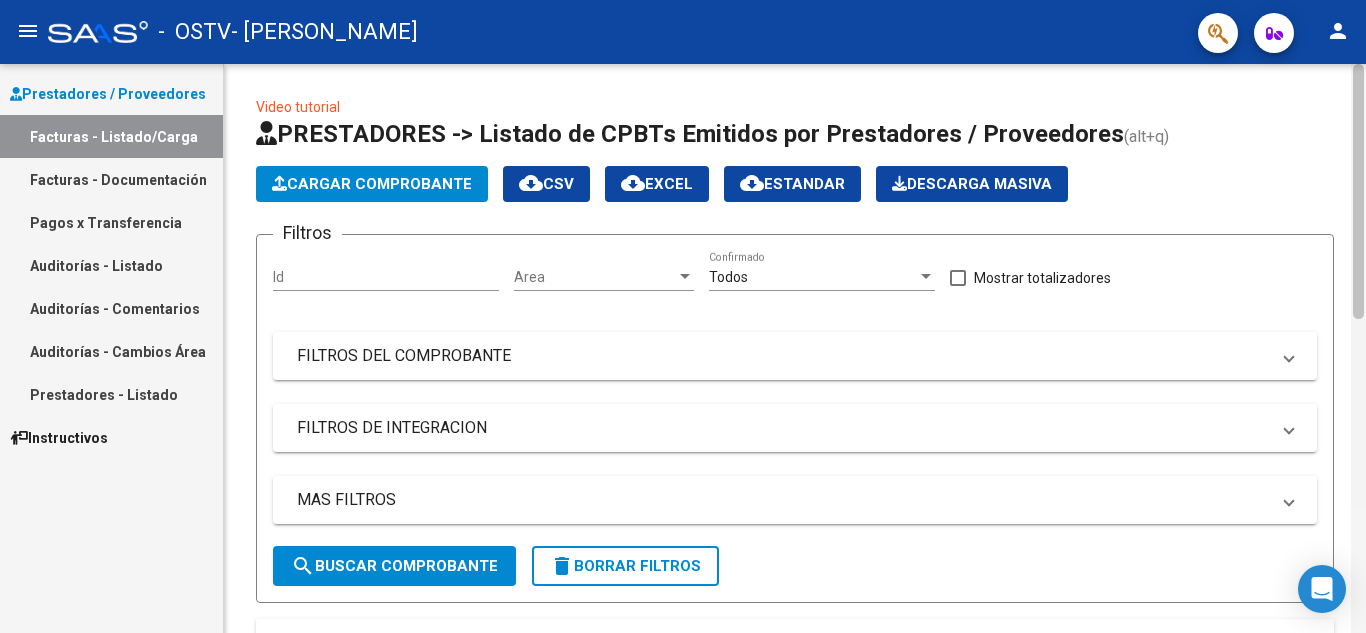 click 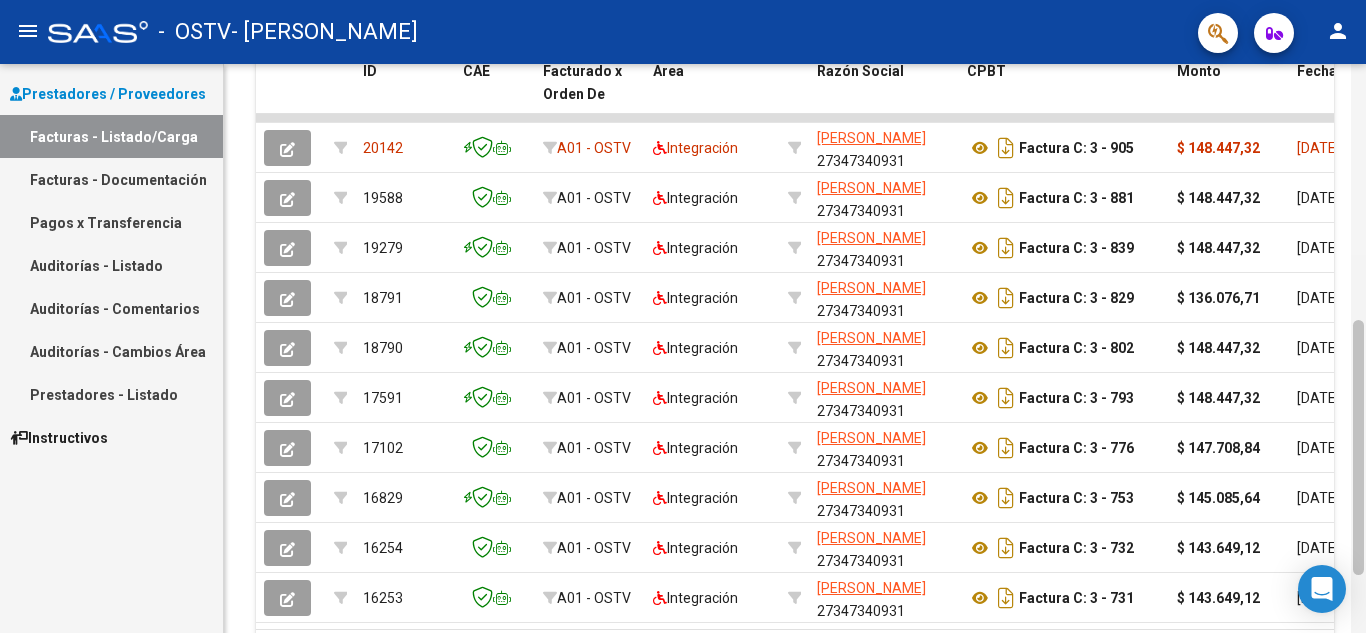 drag, startPoint x: 1365, startPoint y: 242, endPoint x: 1365, endPoint y: 316, distance: 74 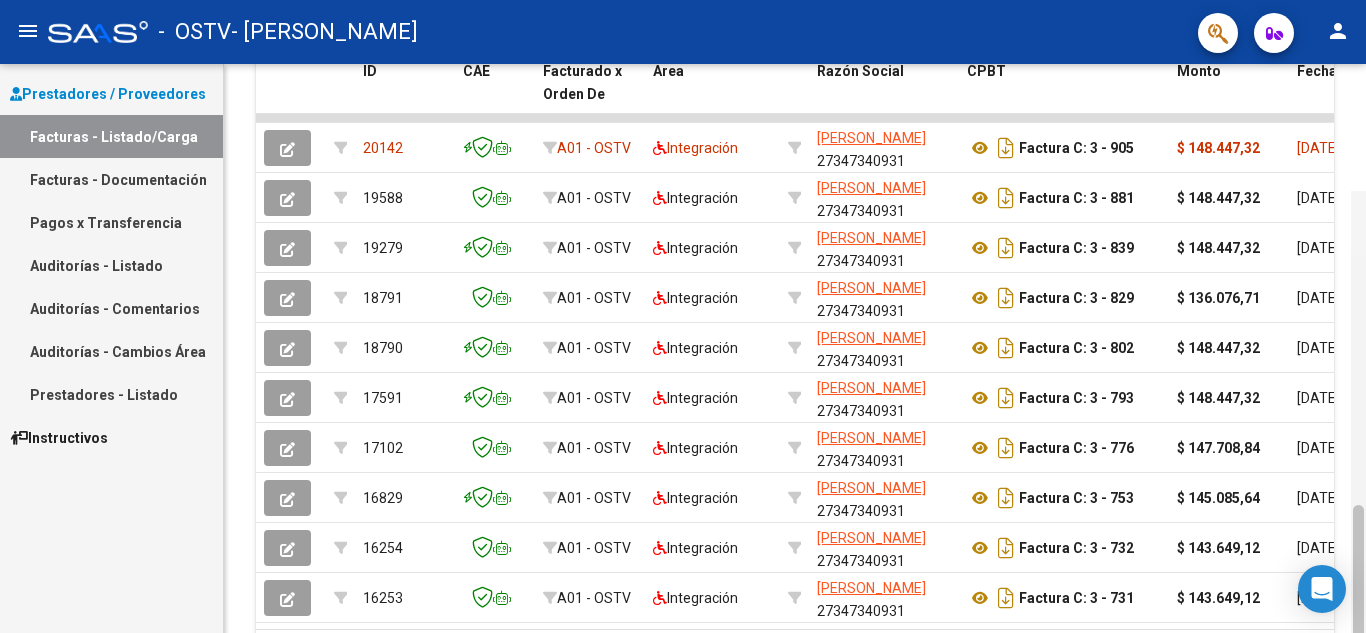 scroll, scrollTop: 696, scrollLeft: 0, axis: vertical 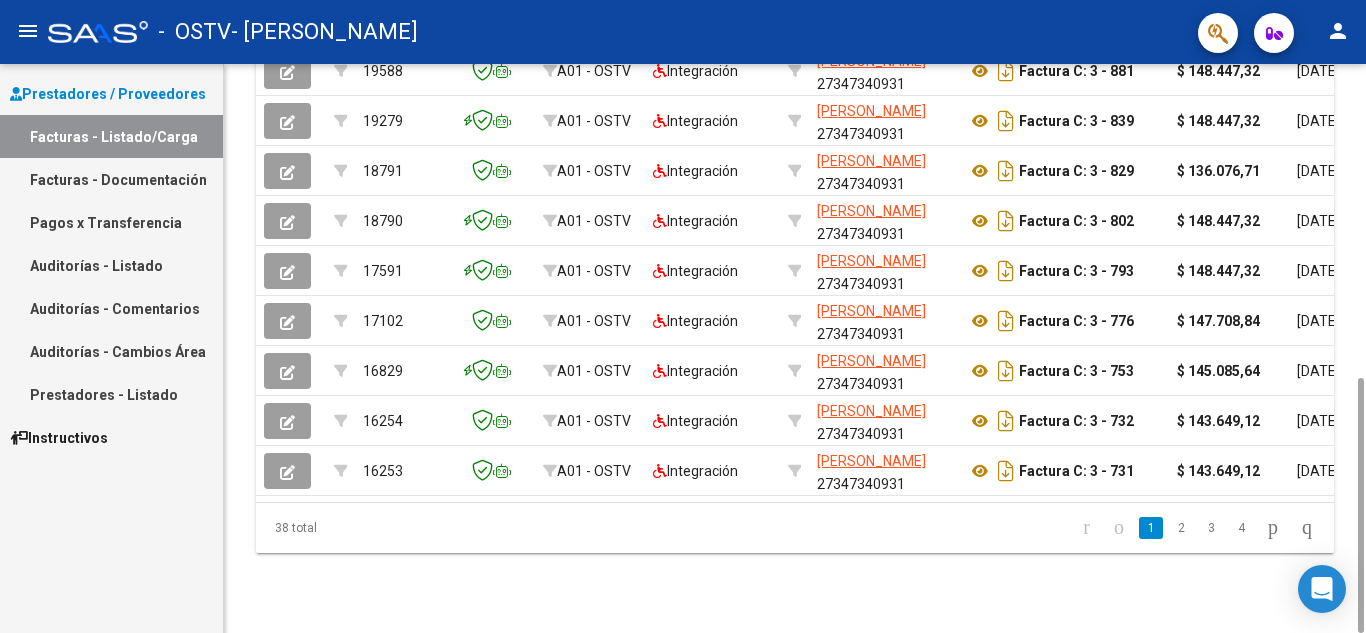drag, startPoint x: 1365, startPoint y: 368, endPoint x: 1343, endPoint y: 193, distance: 176.37744 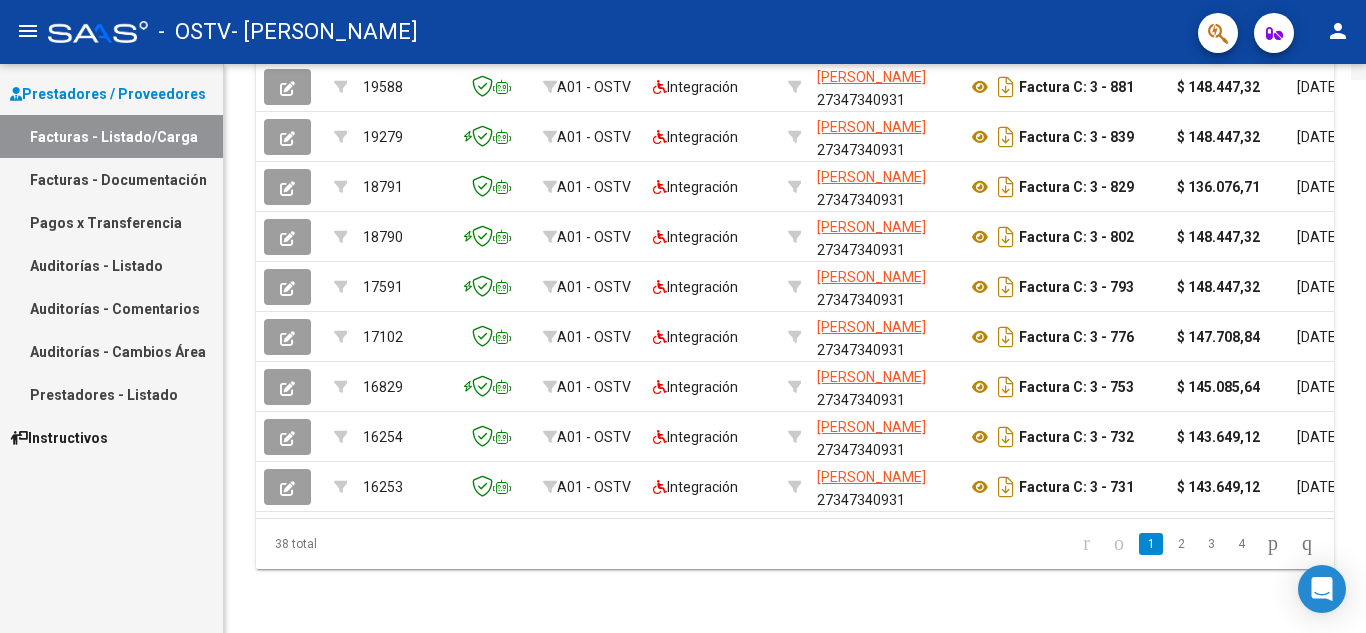 scroll, scrollTop: 127, scrollLeft: 0, axis: vertical 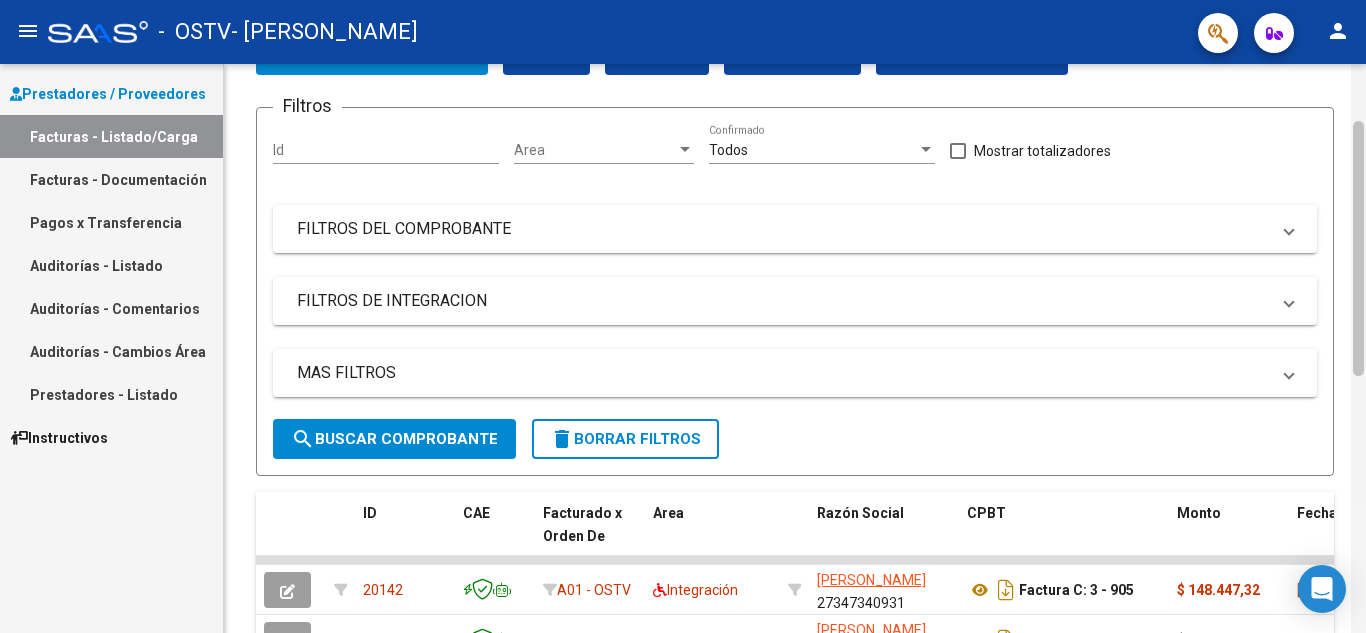 click 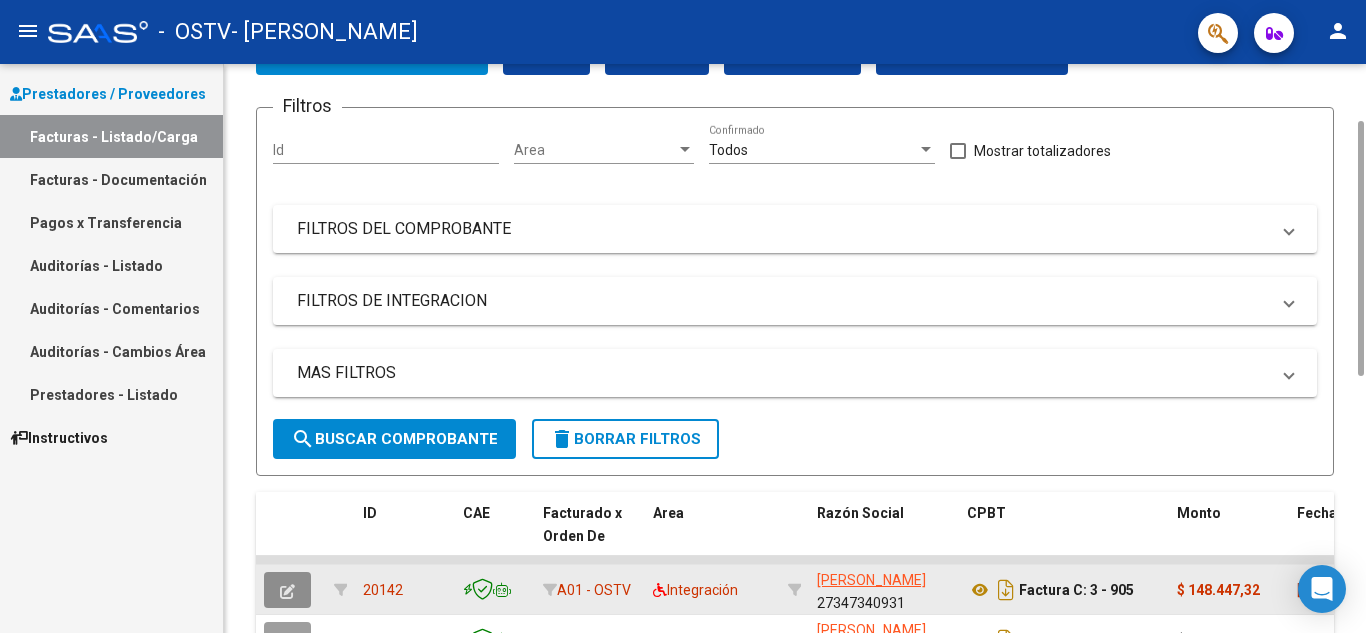 click 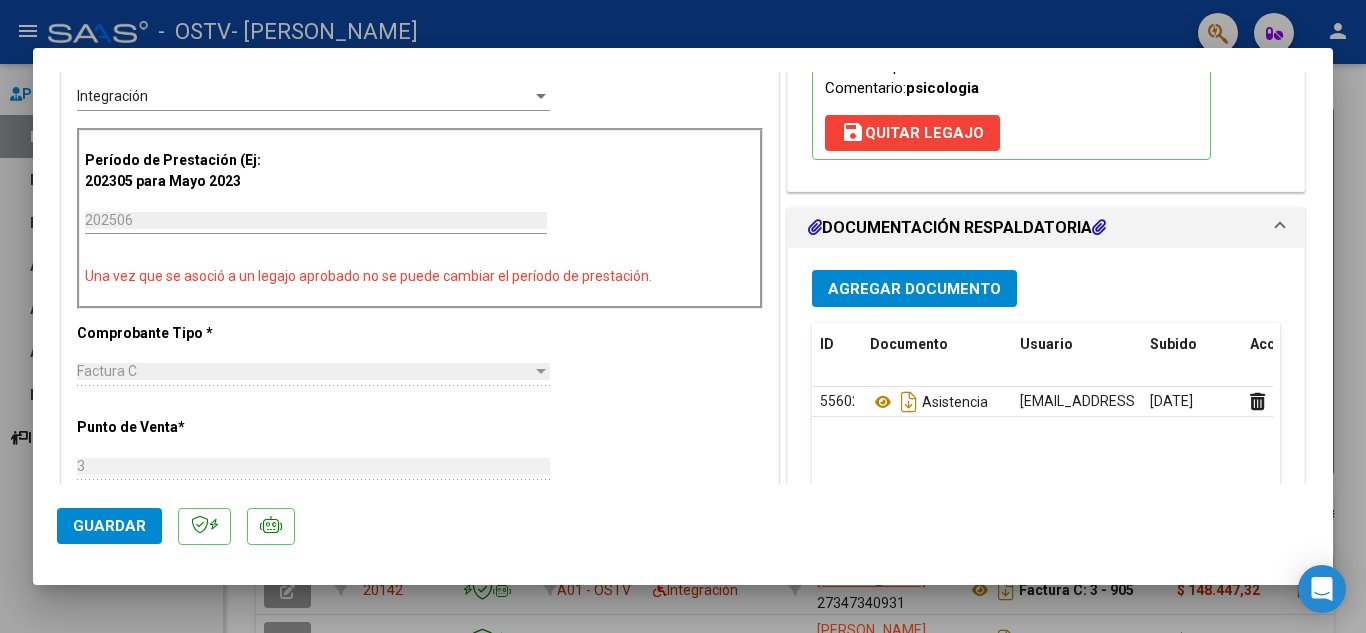 scroll, scrollTop: 495, scrollLeft: 0, axis: vertical 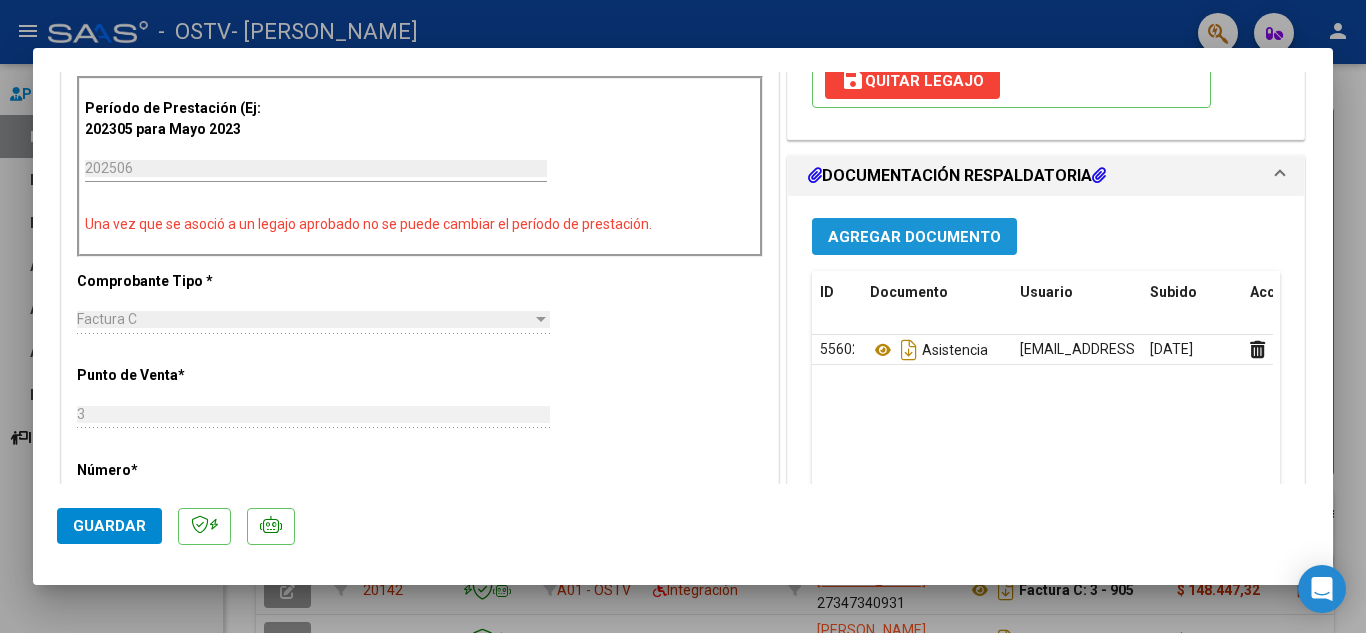 click on "Agregar Documento" at bounding box center (914, 236) 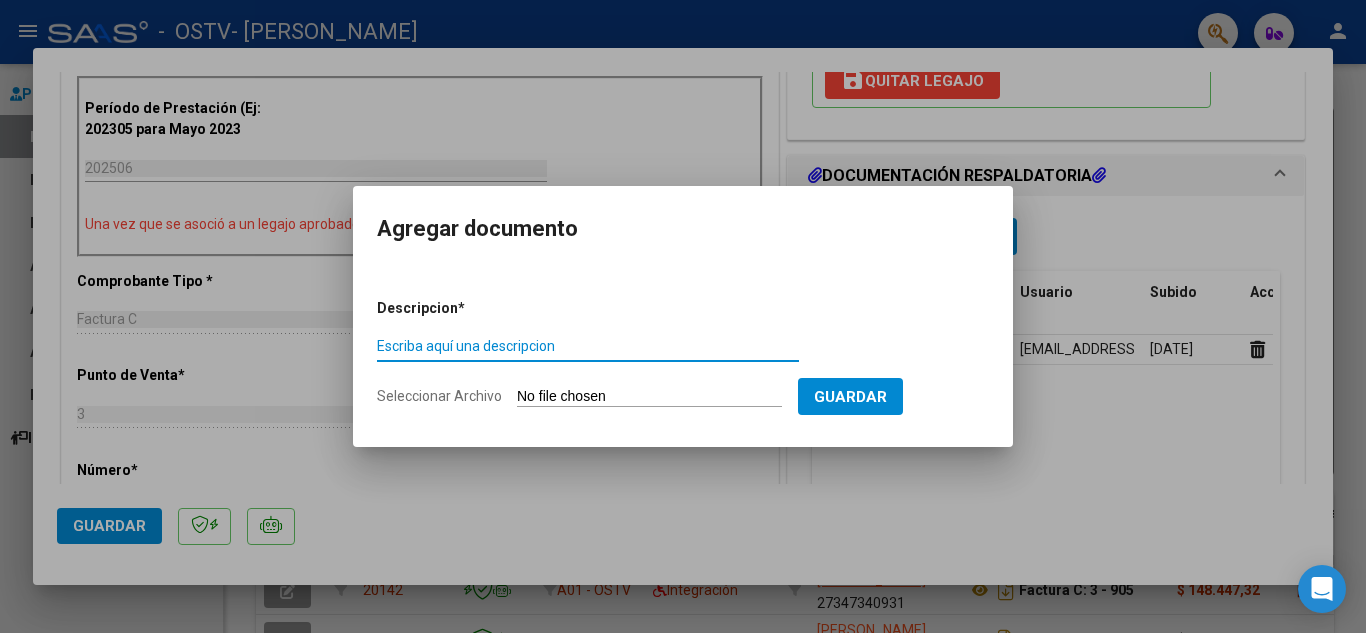 click on "Escriba aquí una descripcion" at bounding box center (588, 346) 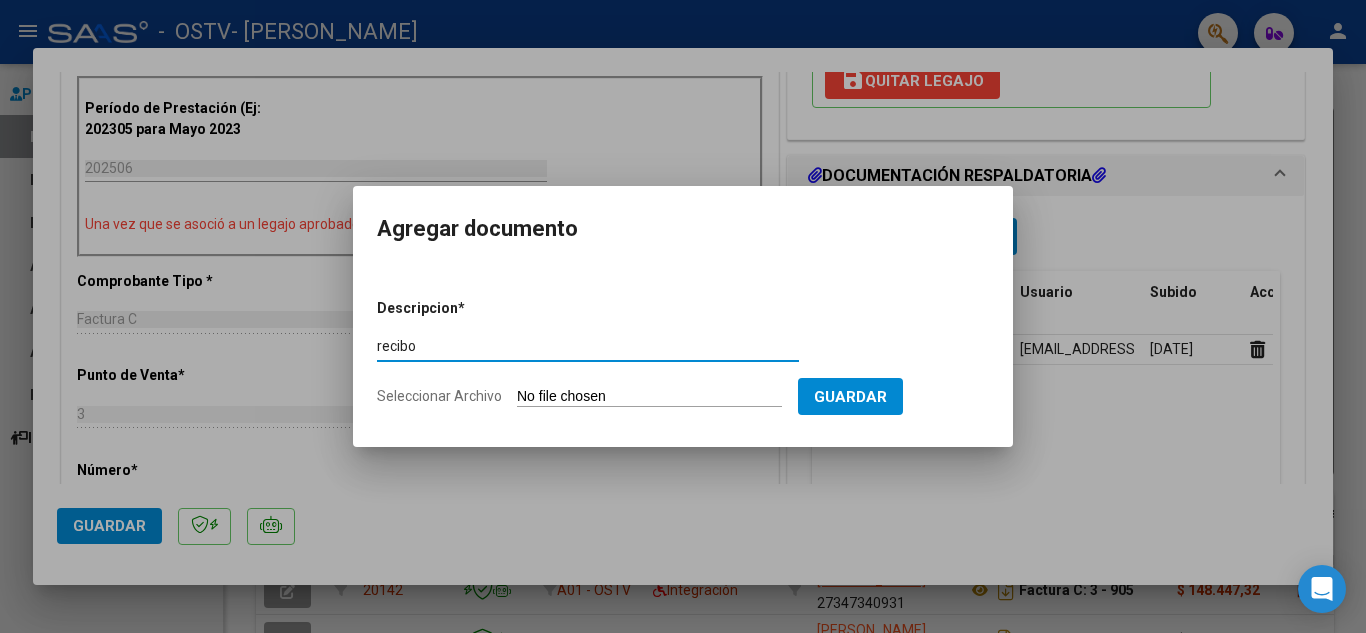 type on "recibo" 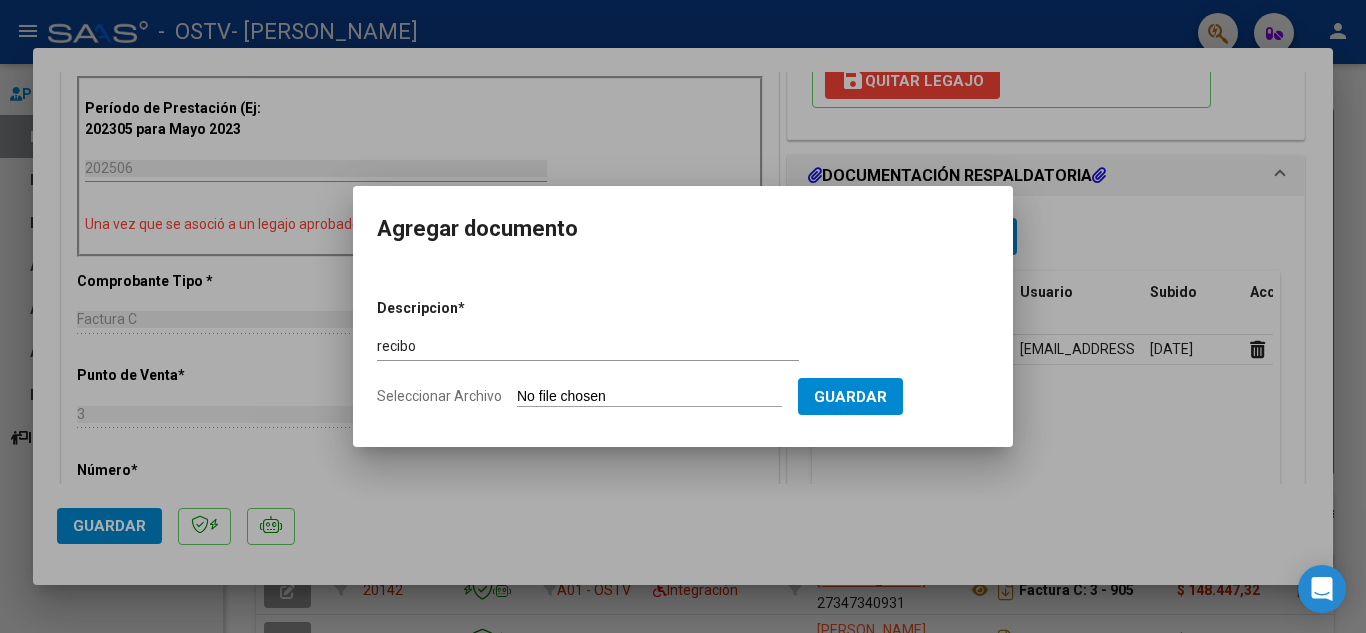 click on "Descripcion  *   recibo Escriba aquí una descripcion  Seleccionar Archivo Guardar" at bounding box center [683, 353] 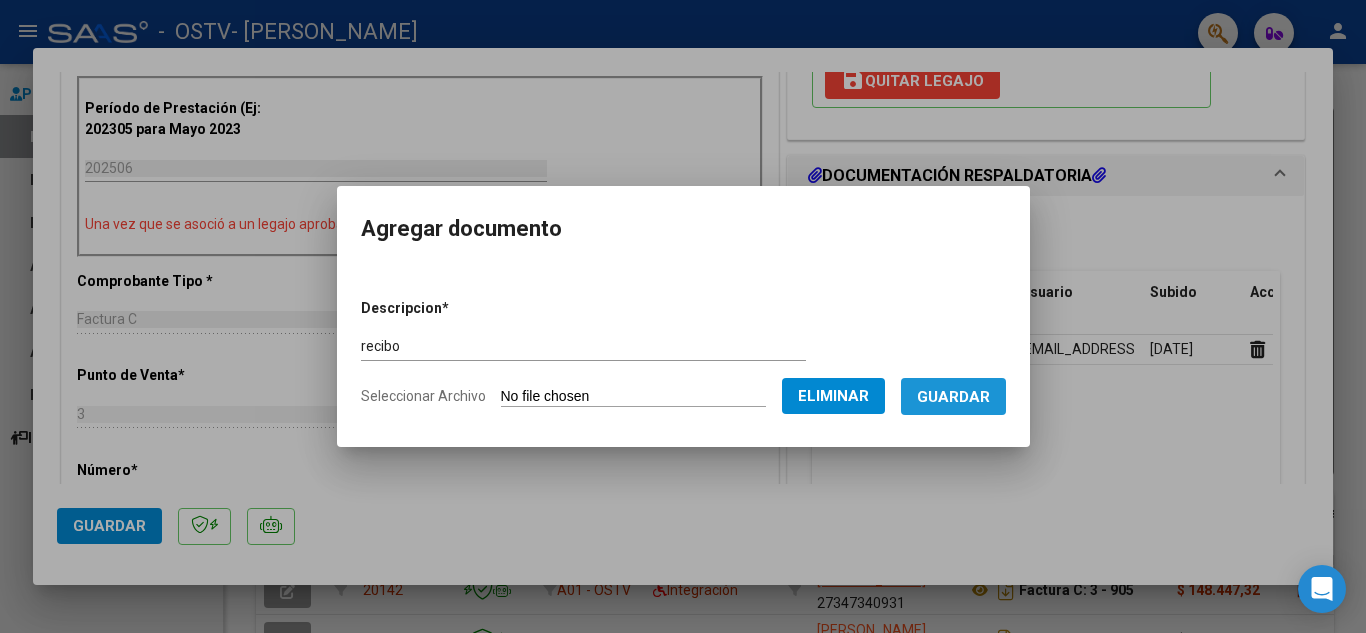 click on "Guardar" at bounding box center (953, 397) 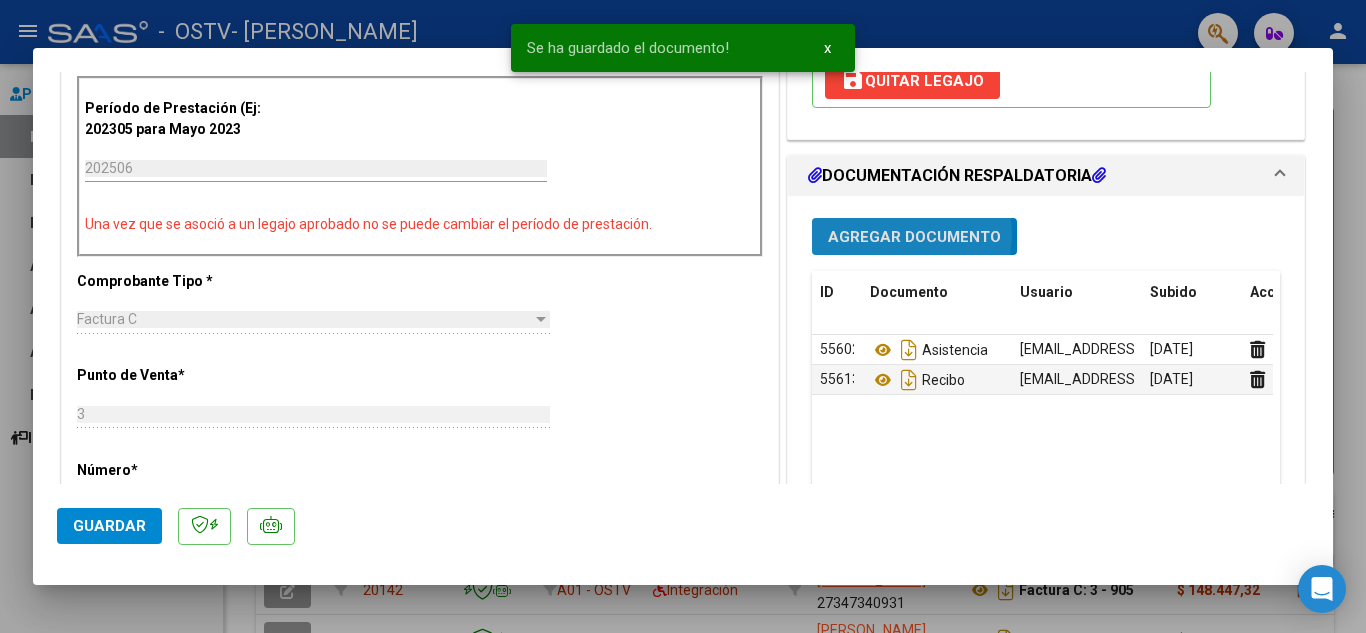 click on "Agregar Documento" at bounding box center (914, 237) 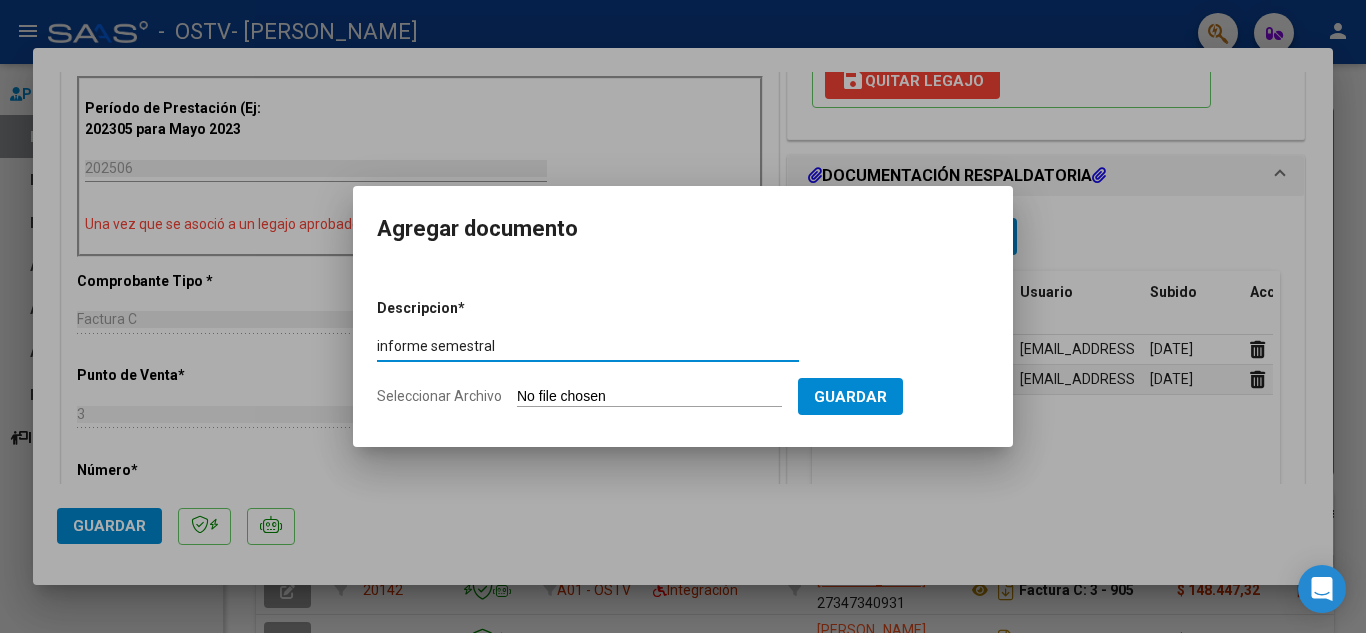 type on "informe semestral" 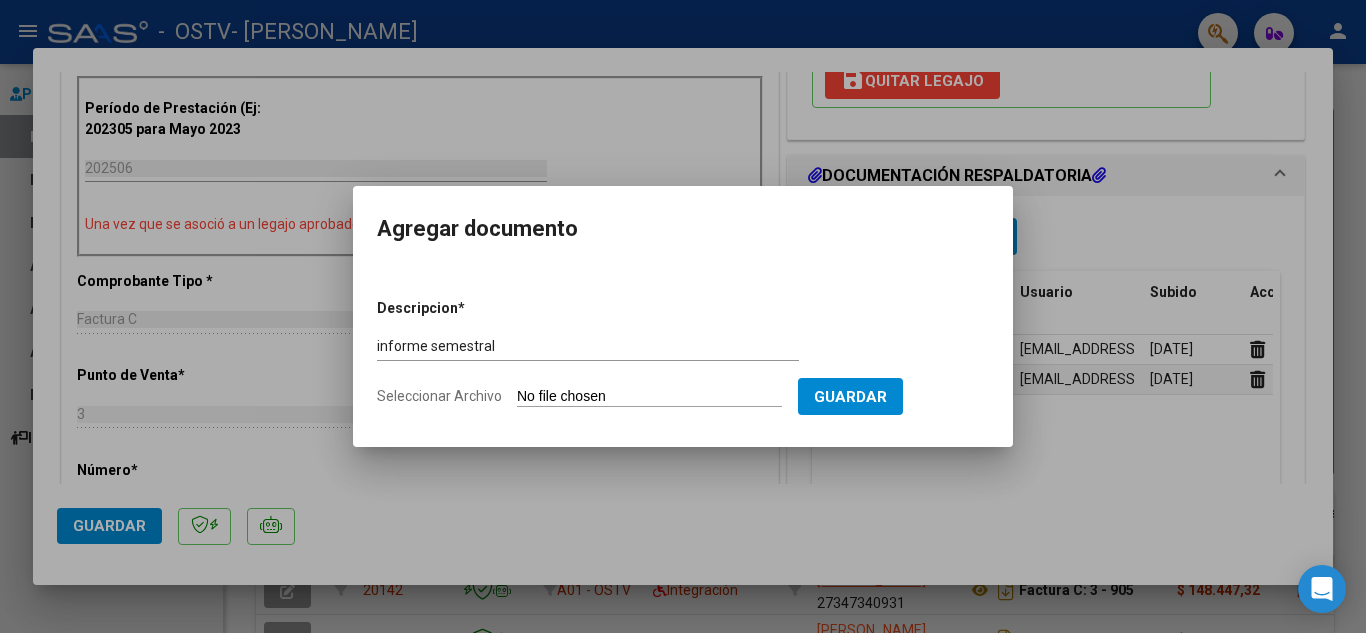 click on "Seleccionar Archivo" 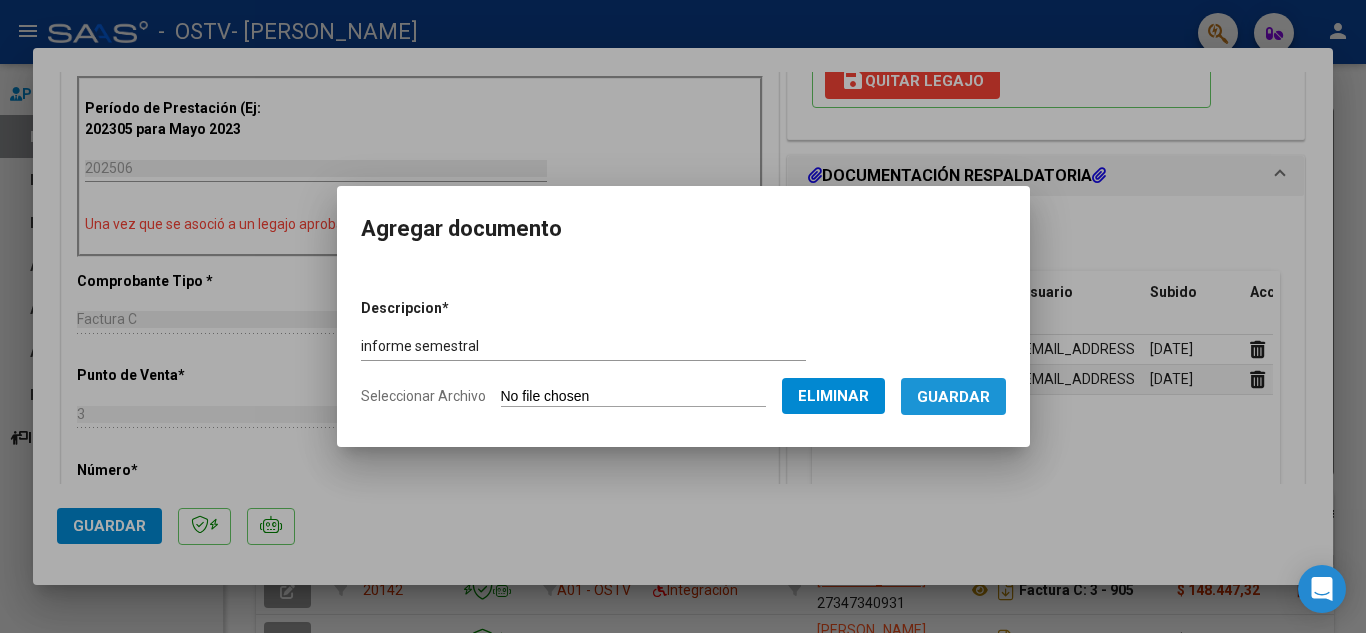 click on "Guardar" at bounding box center [953, 396] 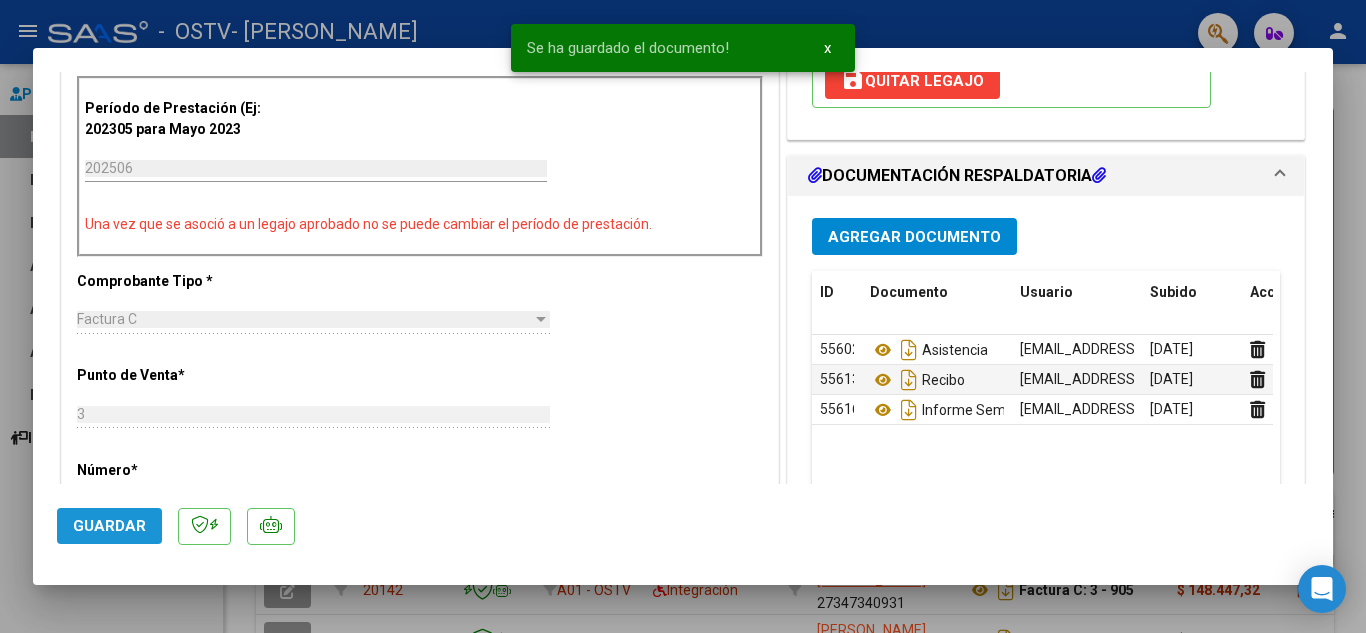 click on "Guardar" 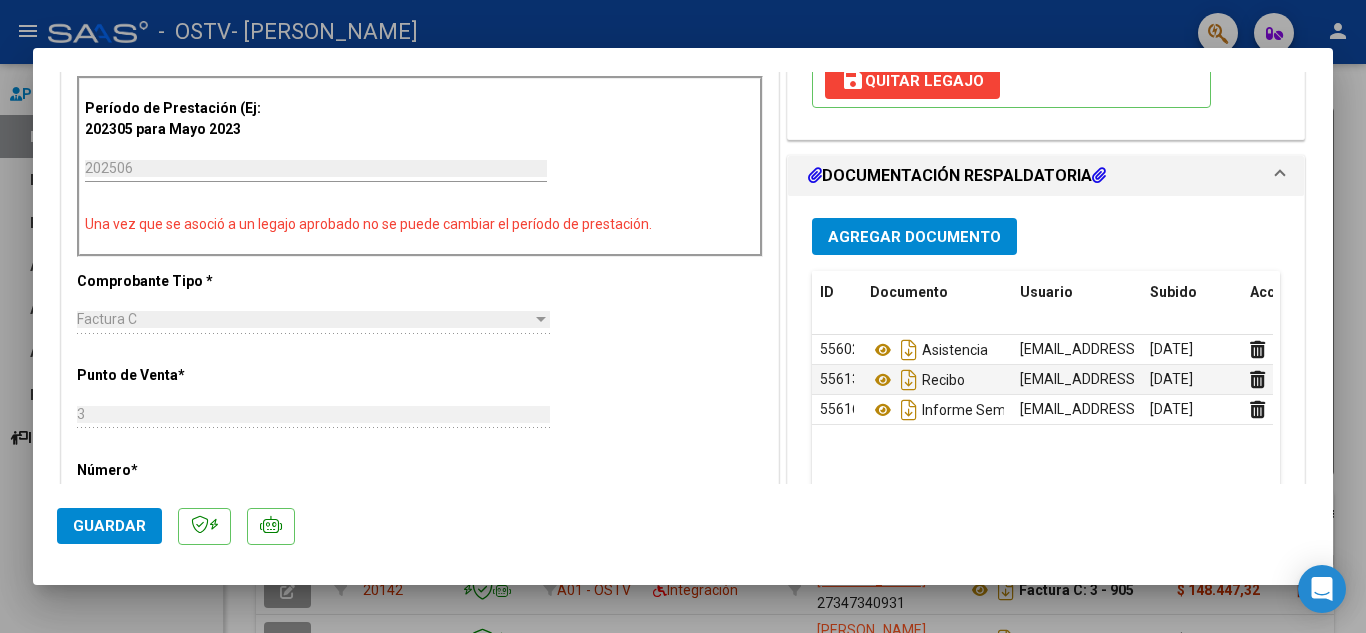 click on "Guardar" 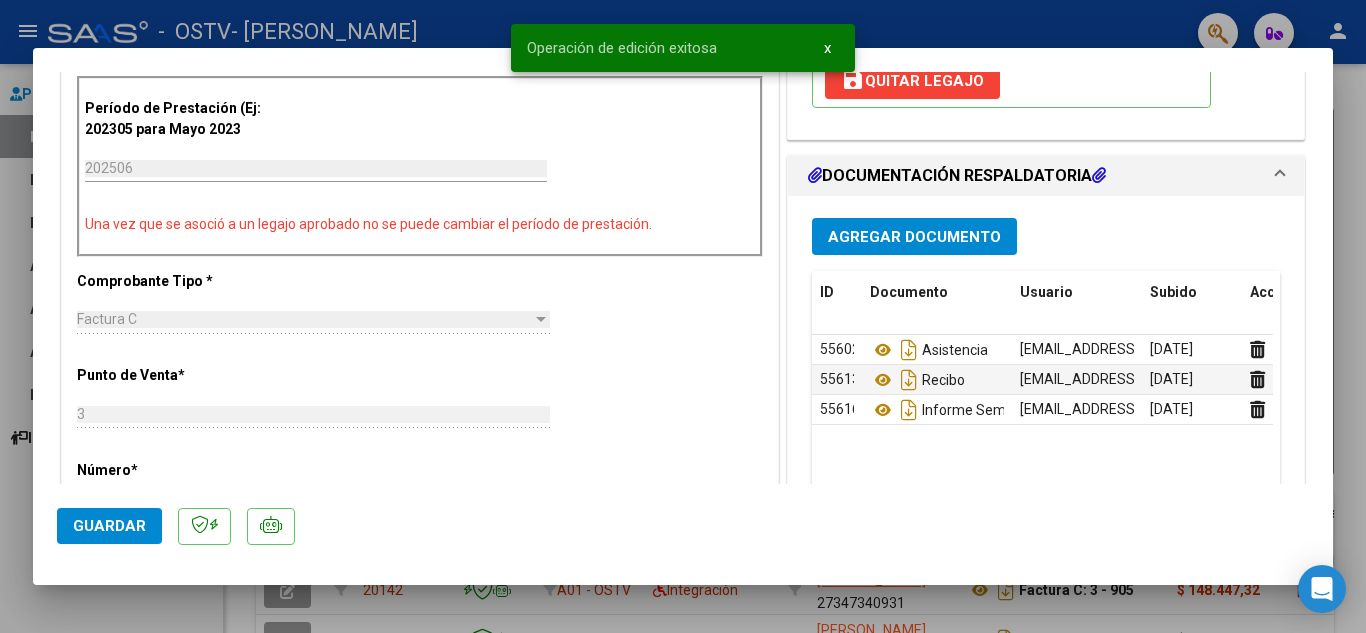 click at bounding box center (683, 316) 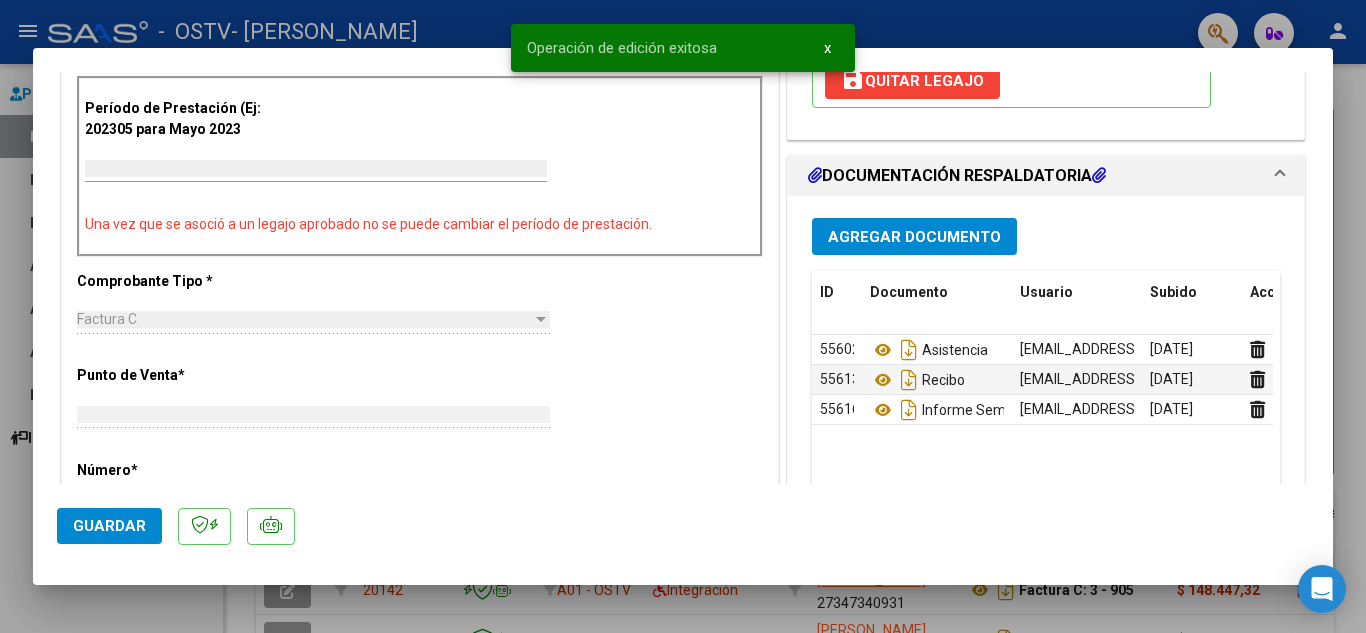 scroll, scrollTop: 503, scrollLeft: 0, axis: vertical 